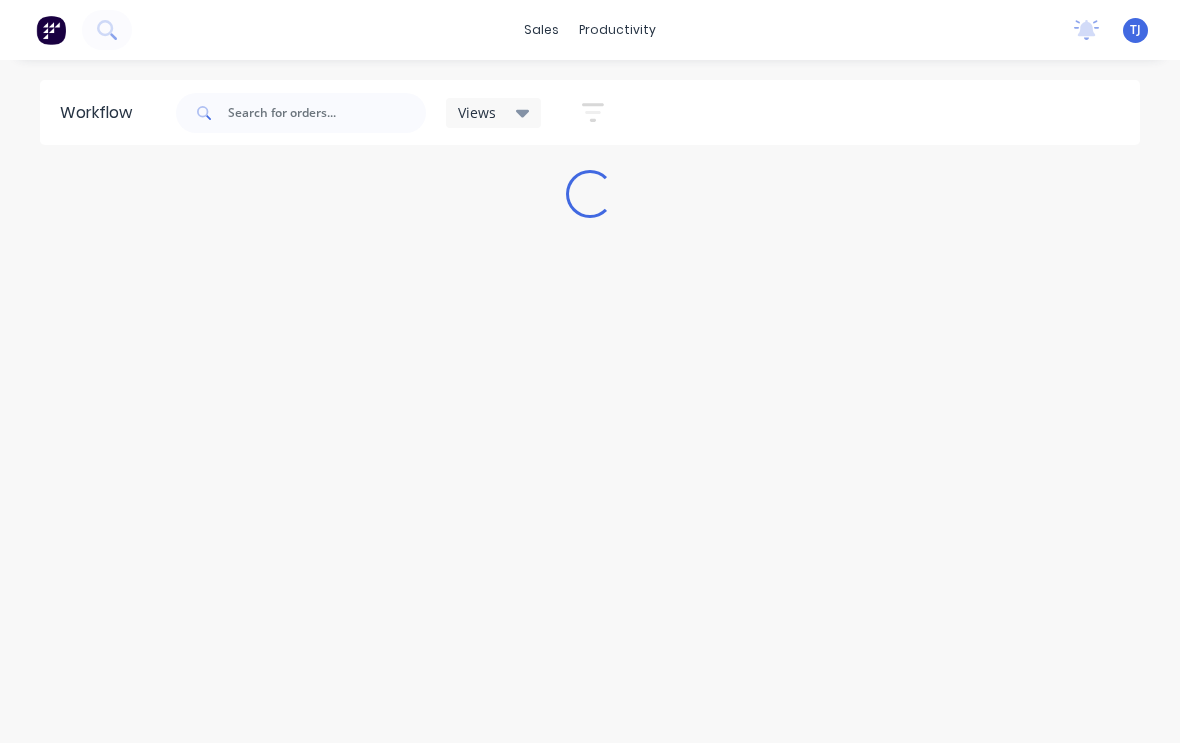 scroll, scrollTop: 0, scrollLeft: 0, axis: both 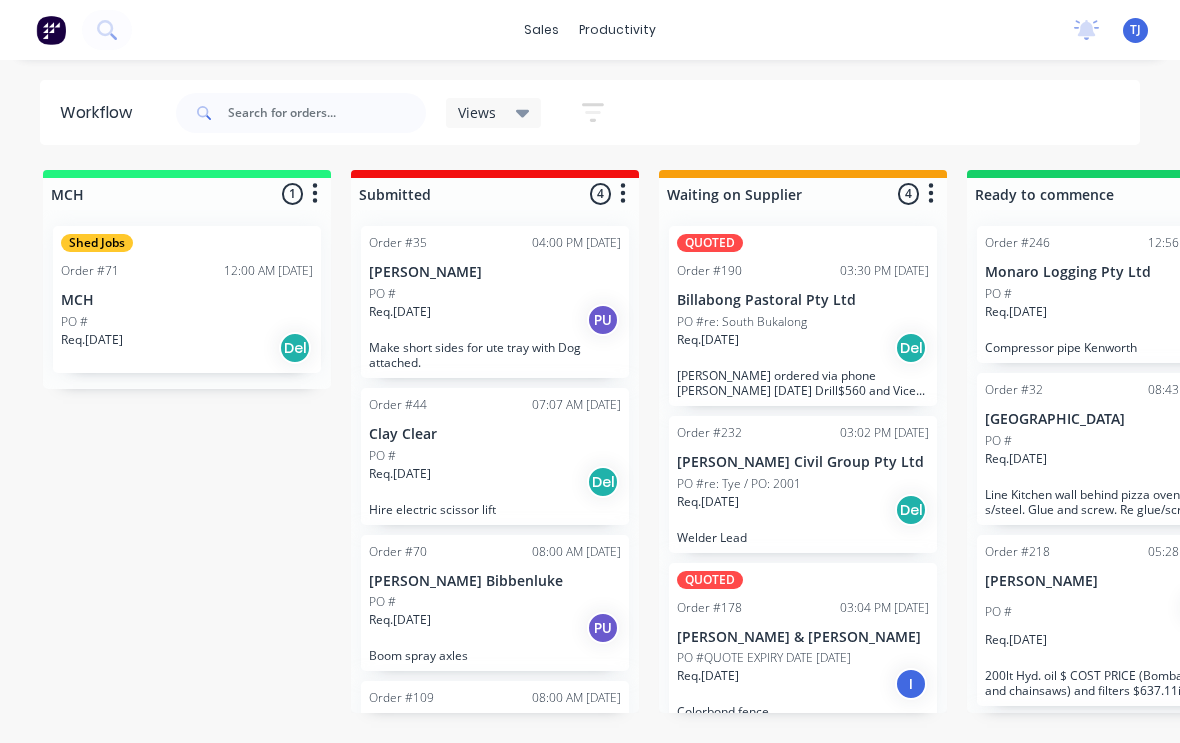 click on "sales productivity sales Sales Orders Customers Price Level Manager productivity Workflow Planner Delivery Scheduling Timesheets No new notifications Mark all as read You have no notifications TJ MCH Welding & Engineering Pty ... [PERSON_NAME] Standard User (No Pricing) Profile Sign out" at bounding box center (590, 30) 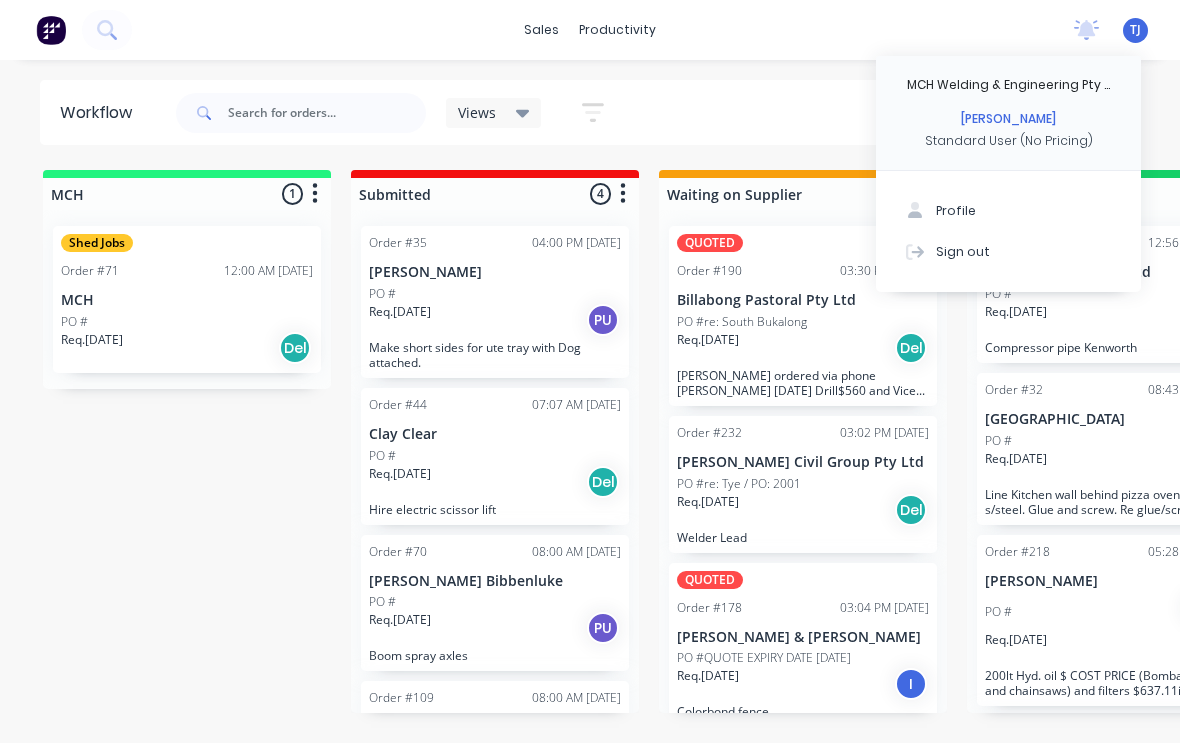 click on "Sign out" at bounding box center (1008, 251) 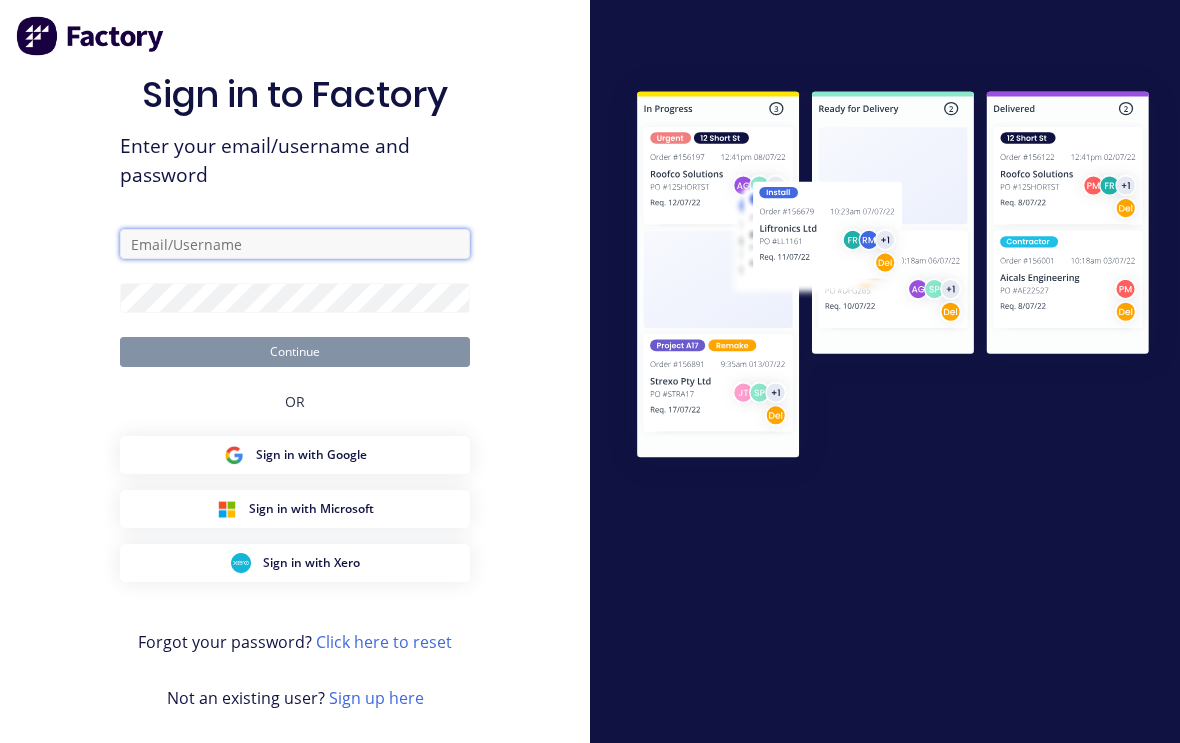 click at bounding box center [295, 244] 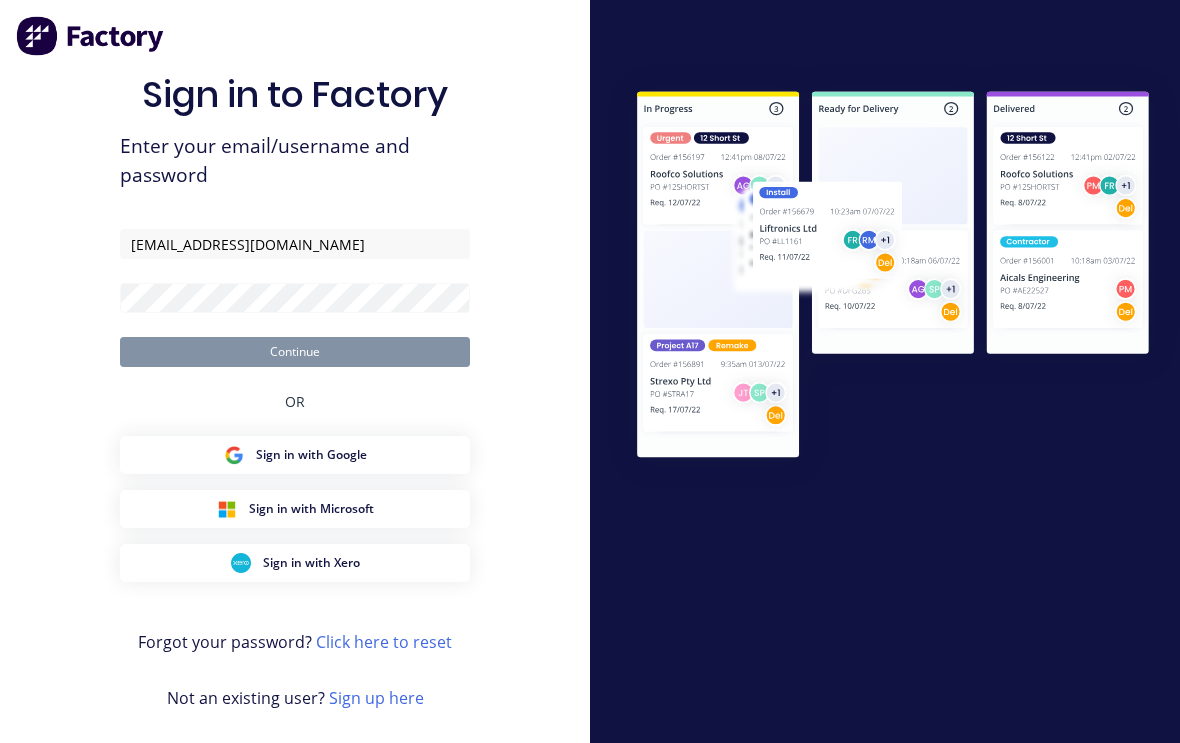 click on "Continue" at bounding box center (295, 352) 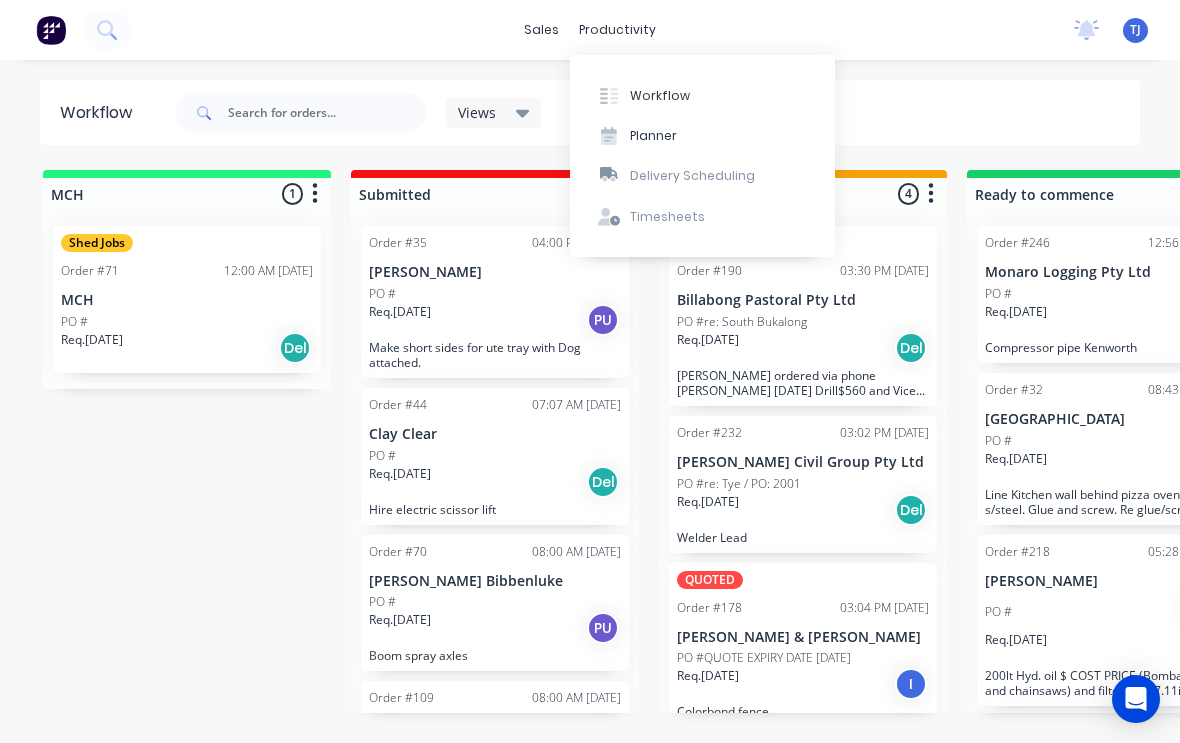 click on "Workflow" at bounding box center [702, 95] 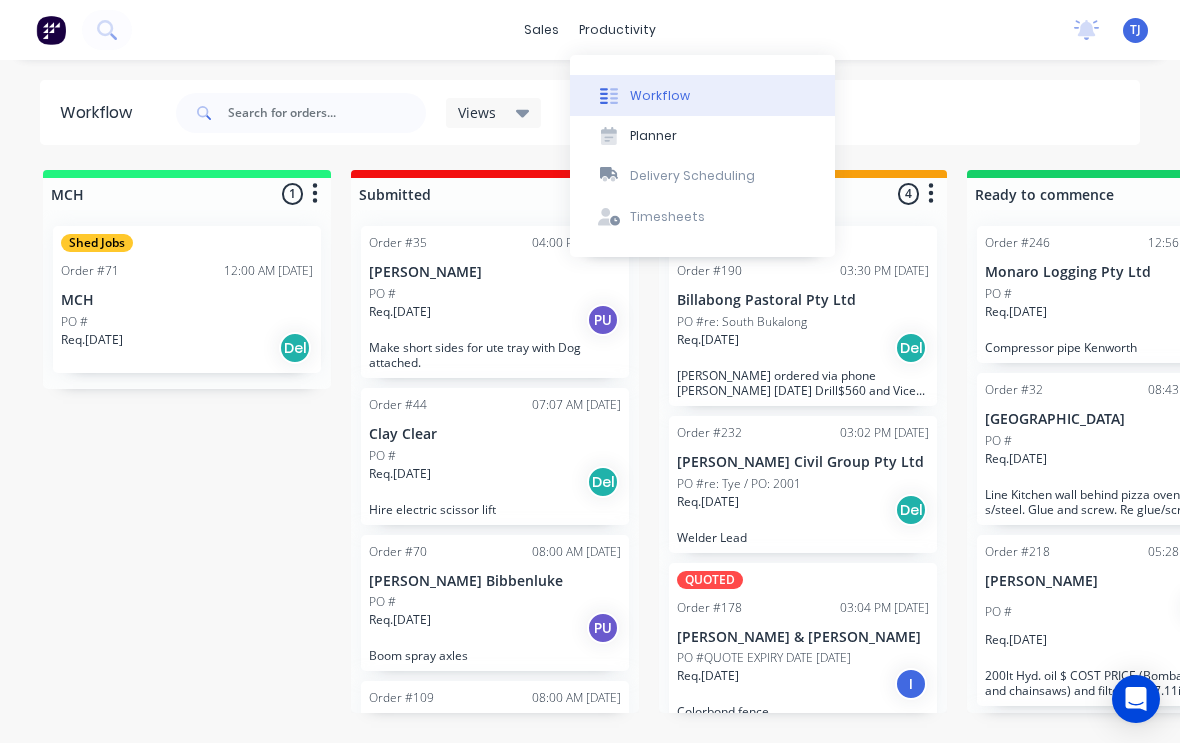 click on "MCH 1 Shed Jobs Order #71 12:00 AM [DATE] MCH PO # Req. [DATE] Del Submitted 4 Order #35 04:00 PM [DATE] [PERSON_NAME] PO # Req. [DATE] PU Make short sides for ute tray with Dog attached. Order #44 07:07 AM [DATE] Clay Clear PO # Req. [DATE] Del Hire electric scissor lift Order #70 08:00 AM [DATE] [PERSON_NAME] Bibbenluke PO # Req. [DATE] PU Boom spray axles Order #109 08:00 AM [DATE] [PERSON_NAME] PO # Req. [DATE] PU Aluminium Plate to be ordered Waiting on Supplier 4 QUOTED Order #190 03:30 PM [DATE] Billabong Pastoral Pty Ltd PO #re: South Bukalong Req. [DATE] [PERSON_NAME] ordered via phone [PERSON_NAME] [DATE] Drill$560 and Vice $145 Order #232 03:02 PM [DATE] [PERSON_NAME] Civil Group Pty Ltd PO #re: Tye / PO: 2001 Req. [DATE] Del Welder Lead QUOTED Order #178 03:04 PM [DATE] [PERSON_NAME] & [PERSON_NAME] PO #QUOTE EXPIRY DATE [DATE] Req. [DATE] I Colorbond fence Urgent Order #28 03:18 PM [DATE] Forestry Corporation [GEOGRAPHIC_DATA] PO # TJ Req. [DATE] PU Ready to commence 18 Order #246 PO # Req. PU" at bounding box center [1507, 441] 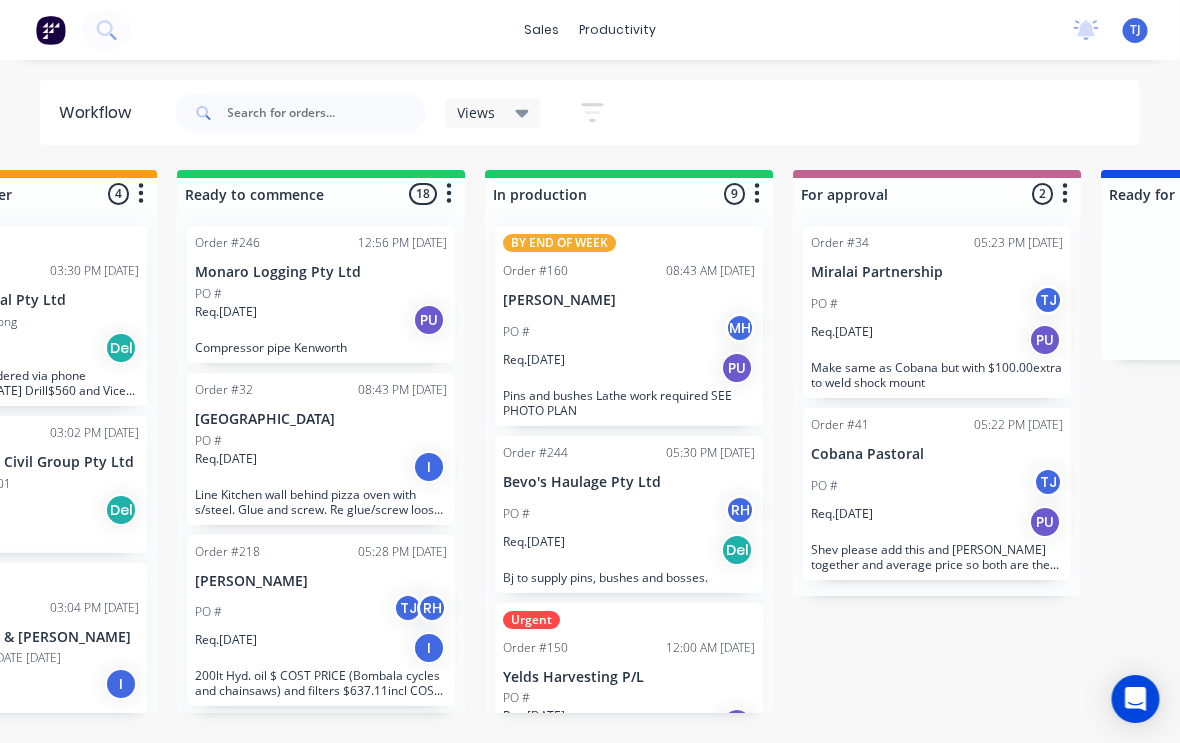 scroll, scrollTop: 0, scrollLeft: 790, axis: horizontal 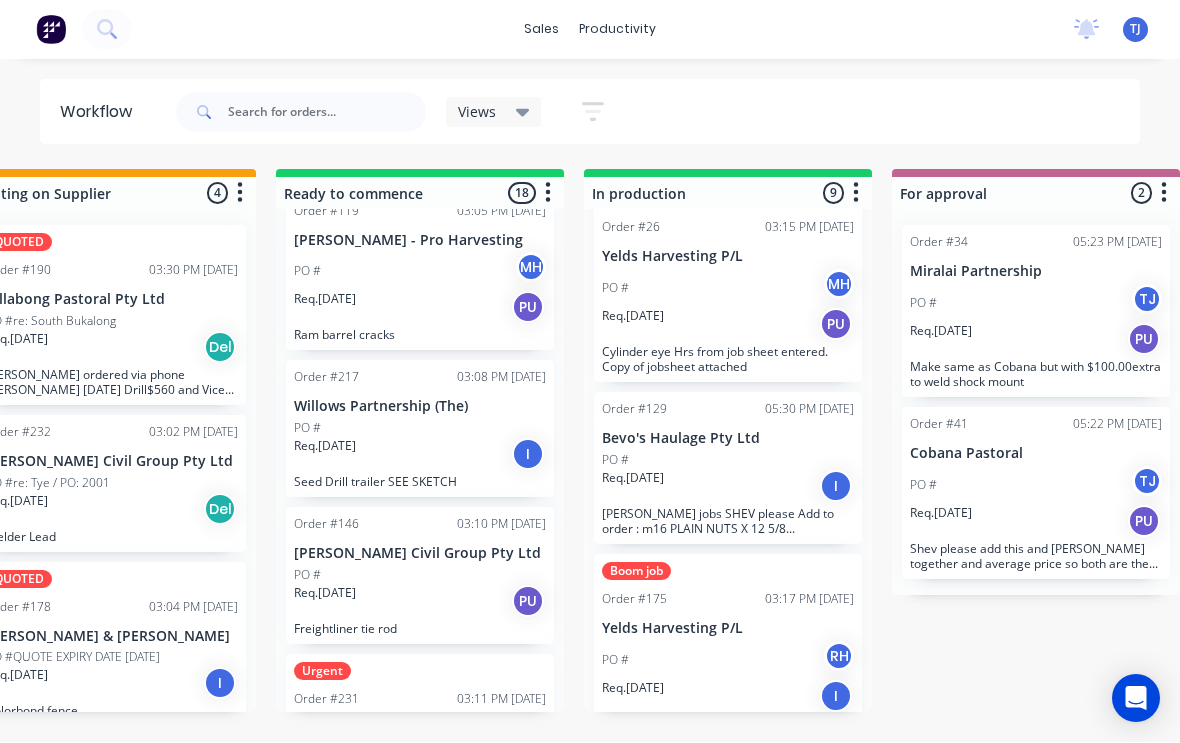 click on "PO #" at bounding box center (420, 576) 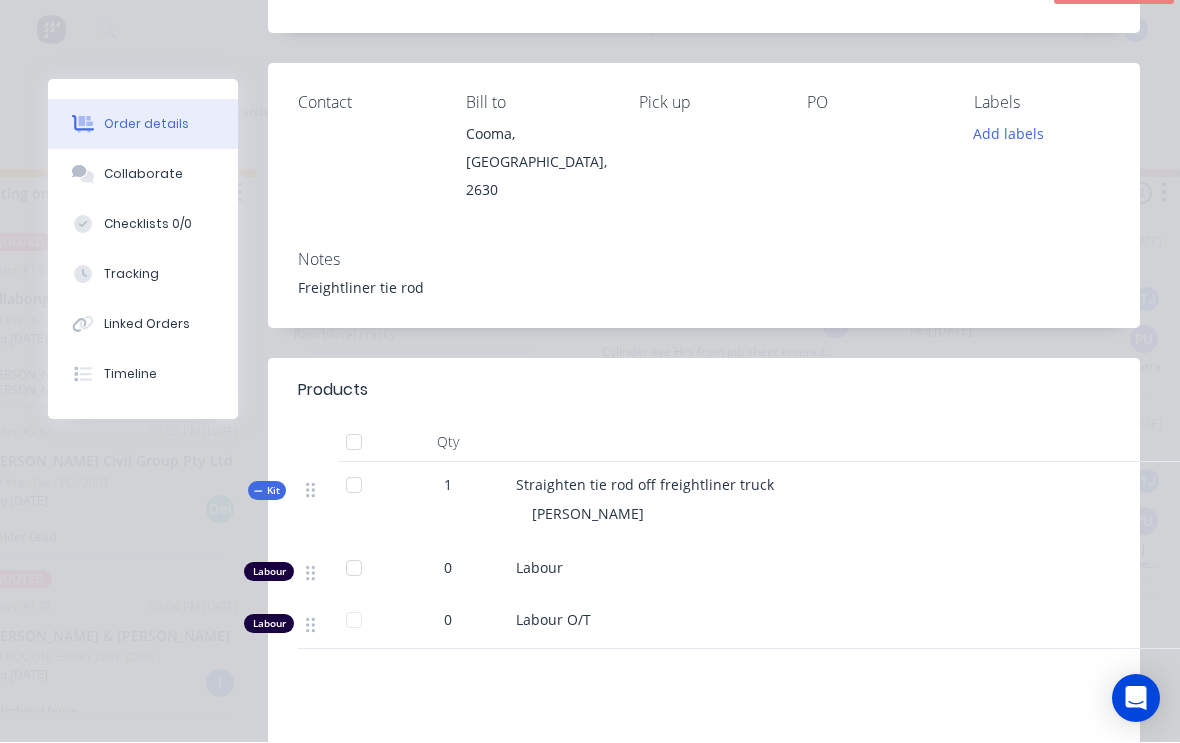 scroll, scrollTop: 205, scrollLeft: 0, axis: vertical 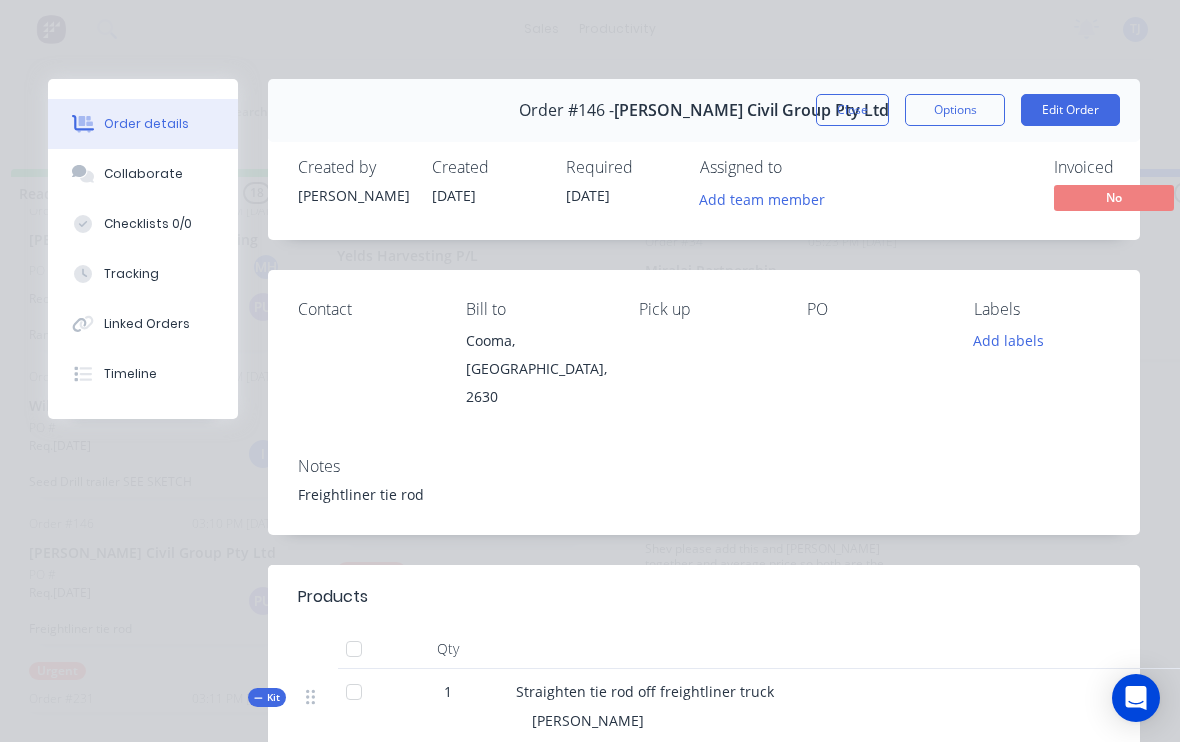 click on "Edit Order" at bounding box center [1070, 111] 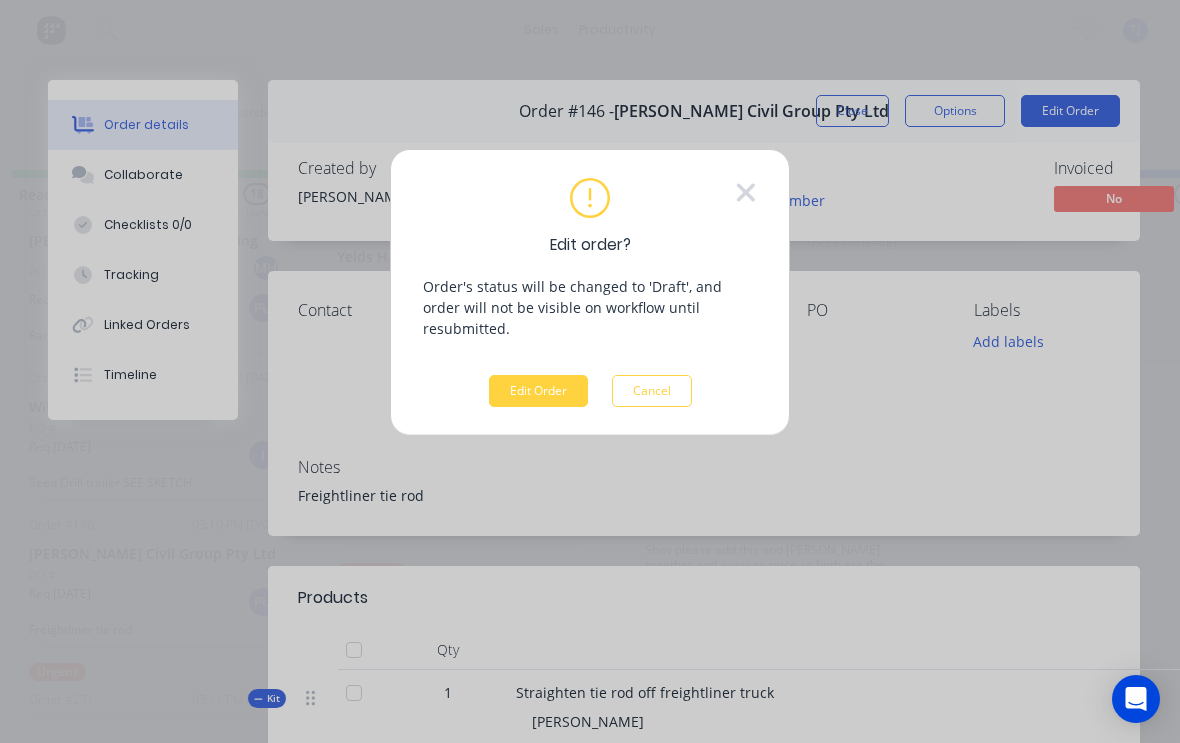 click on "Edit Order" at bounding box center [538, 391] 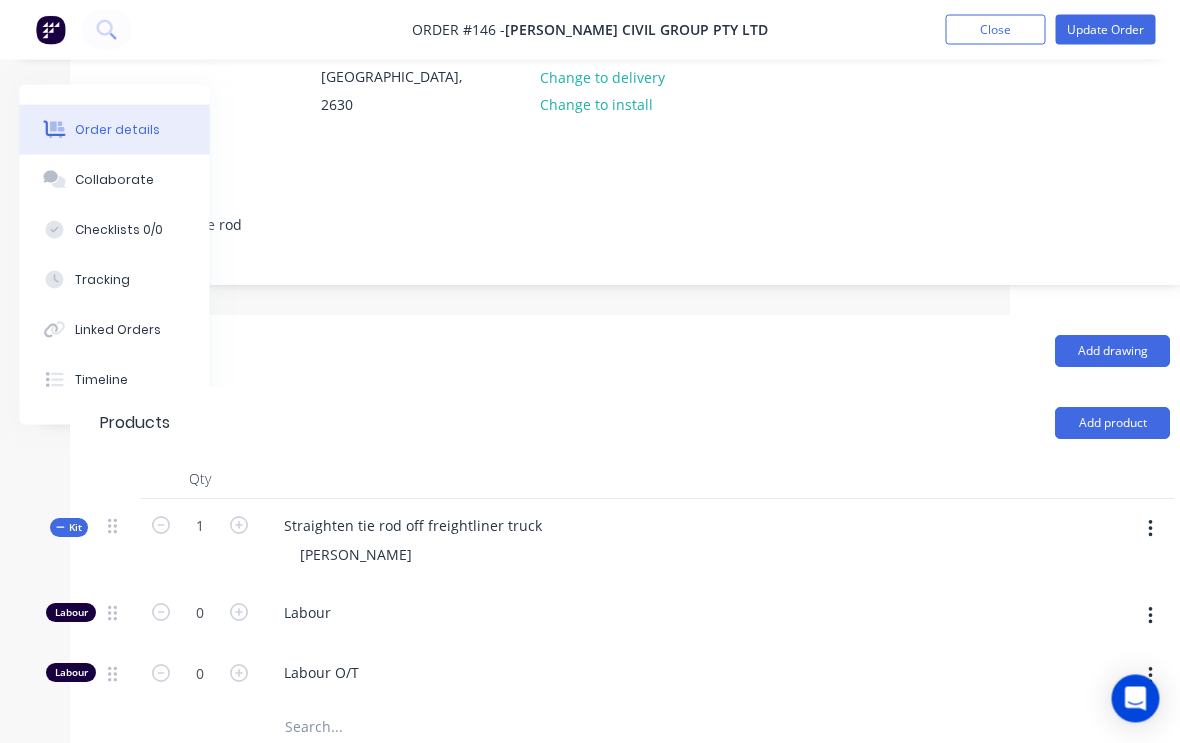 scroll, scrollTop: 242, scrollLeft: 169, axis: both 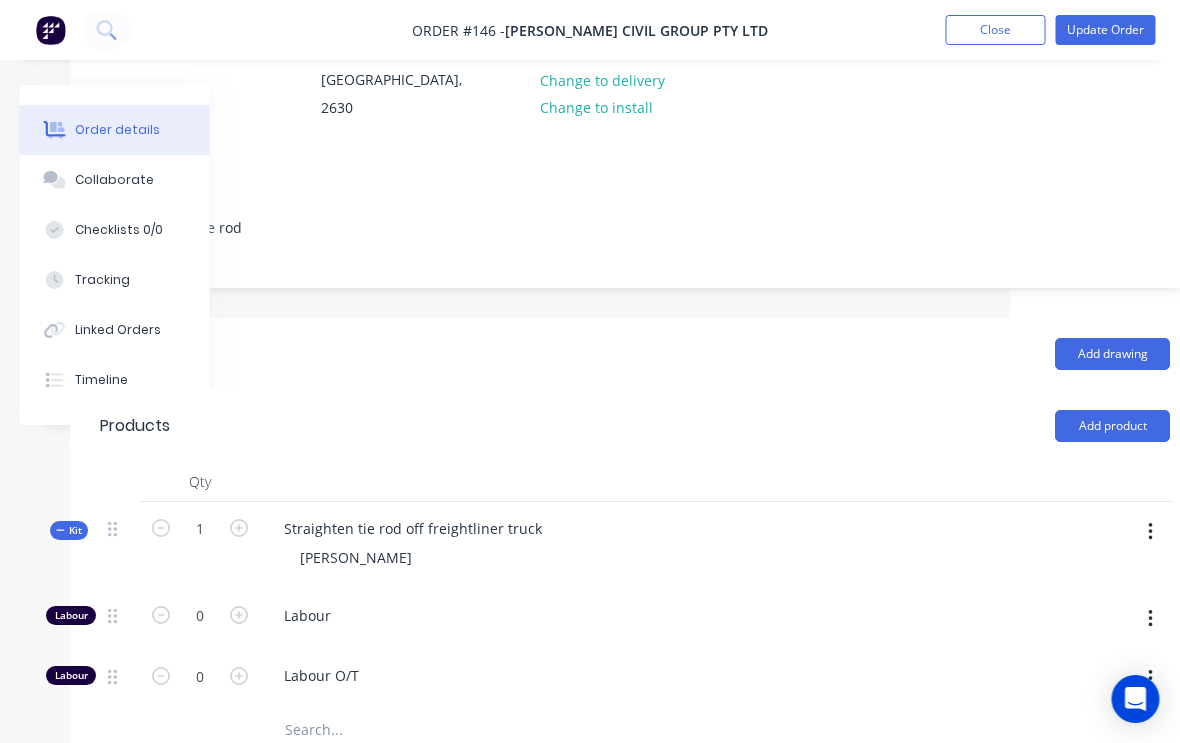 click on "Tracking" at bounding box center (103, 280) 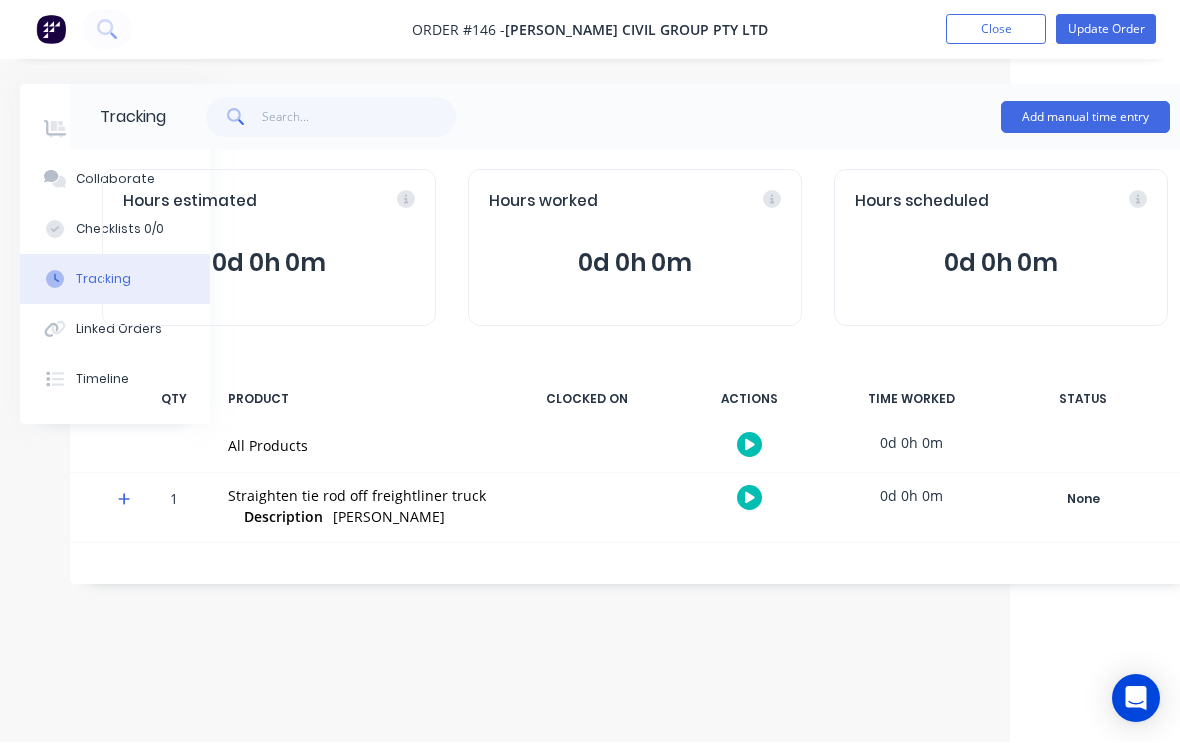 click on "Add manual time entry" at bounding box center (1085, 118) 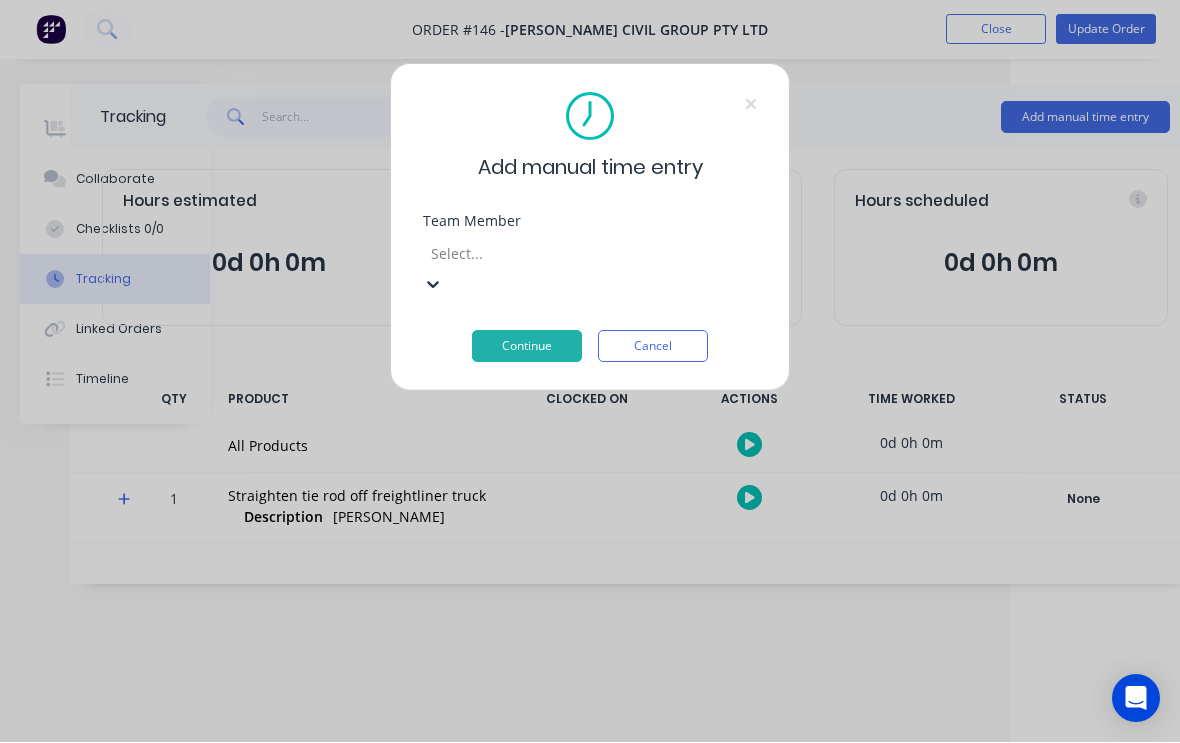 scroll, scrollTop: 108, scrollLeft: 0, axis: vertical 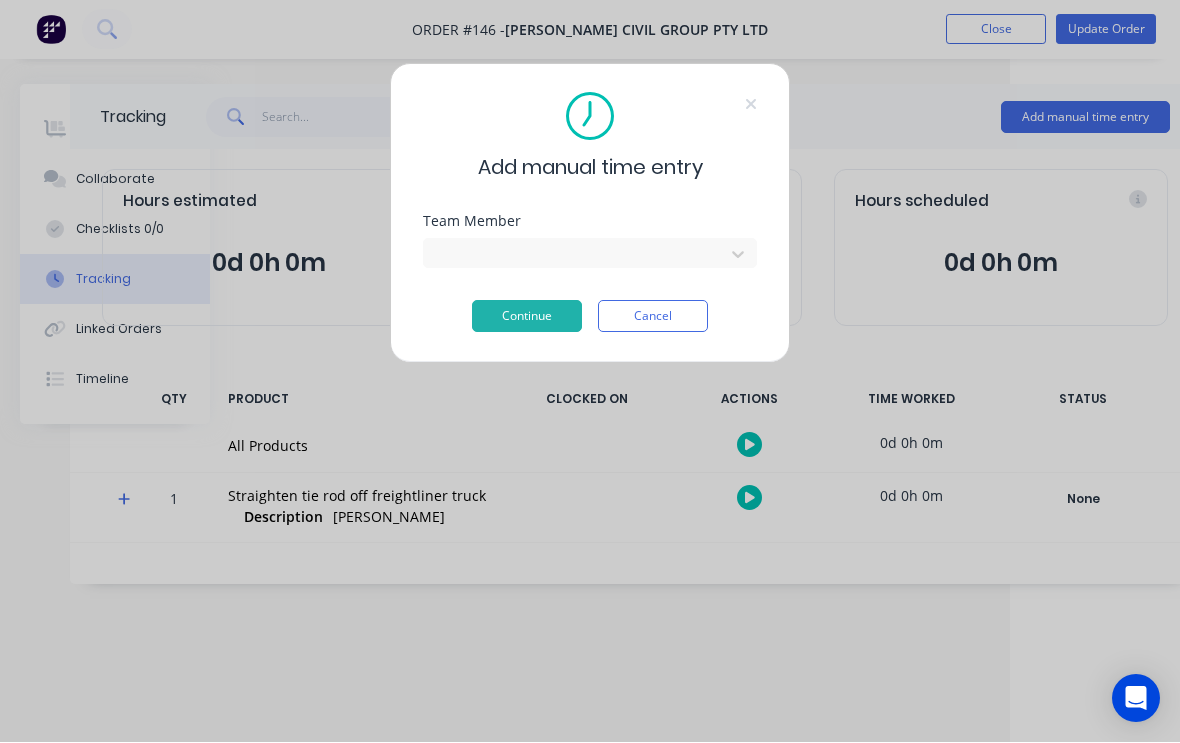 click on "Continue" at bounding box center (527, 317) 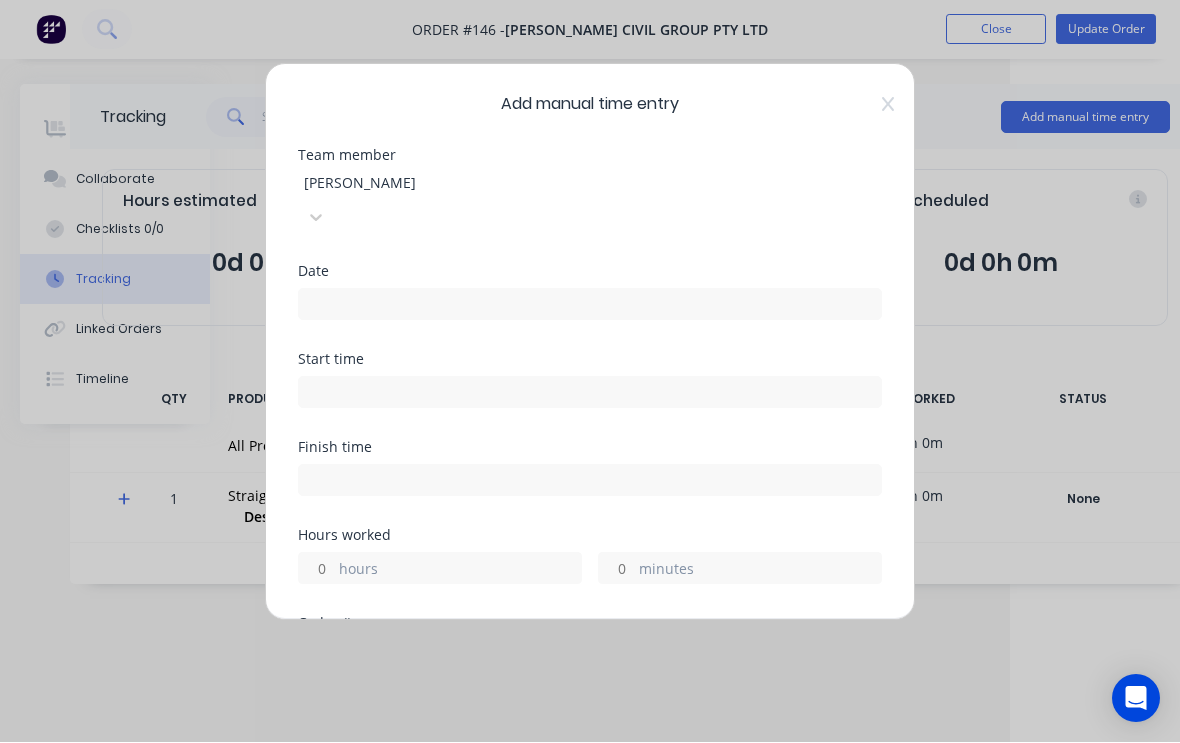 click at bounding box center (590, 305) 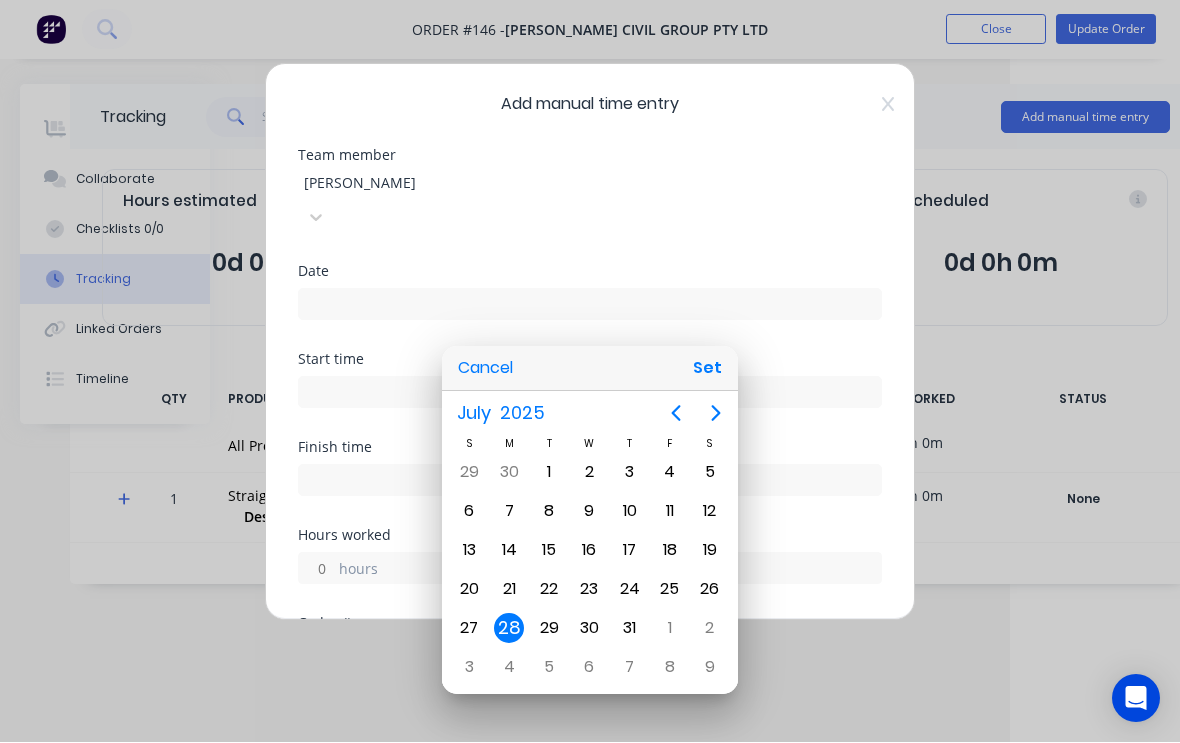 click on "17" at bounding box center [630, 551] 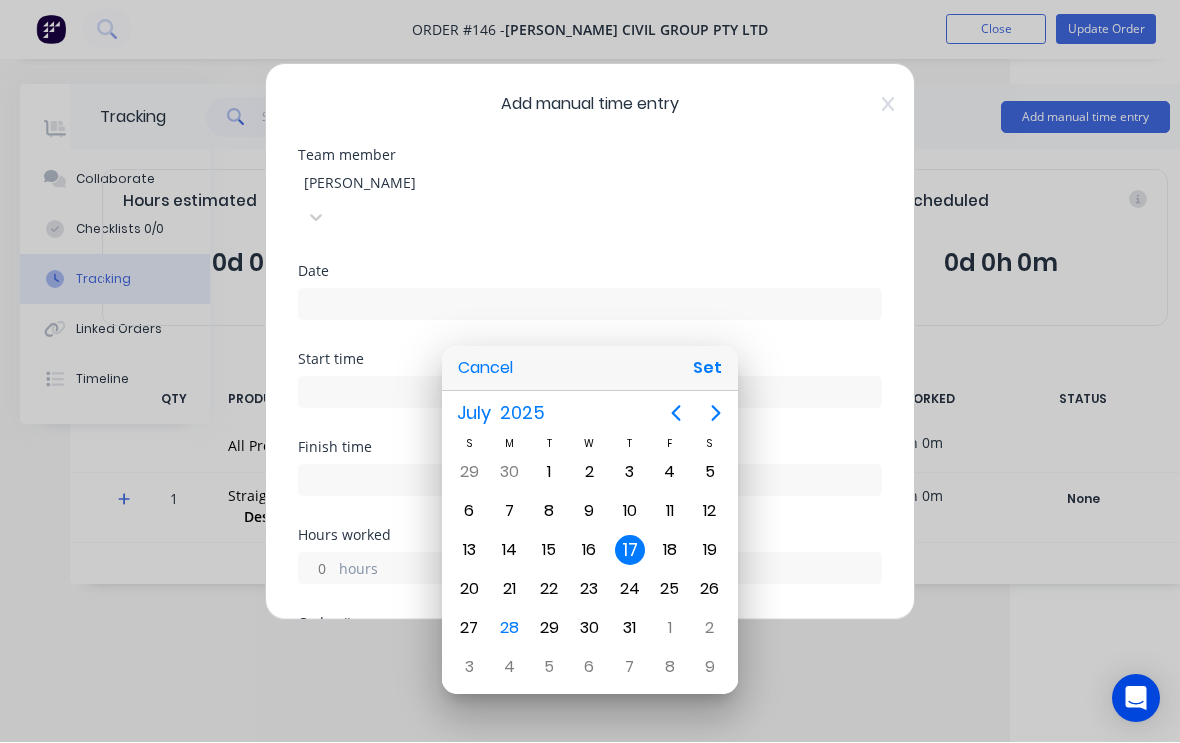 click on "Set" at bounding box center (707, 369) 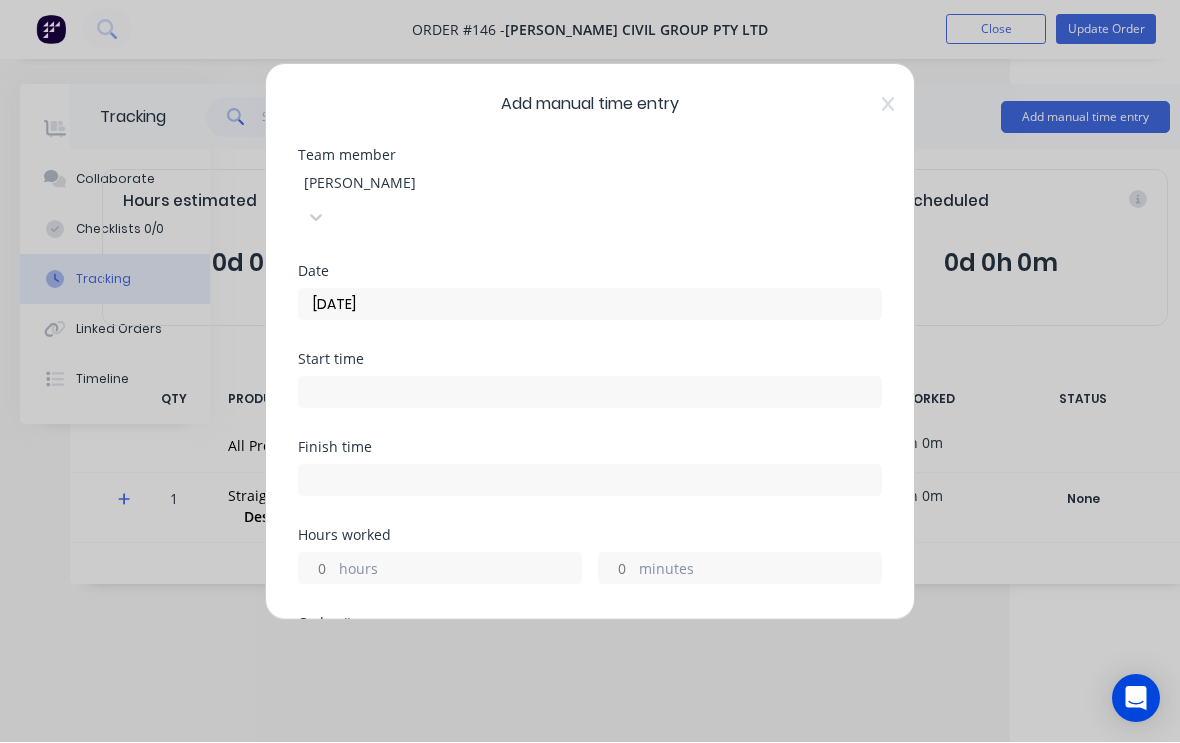 click at bounding box center (590, 393) 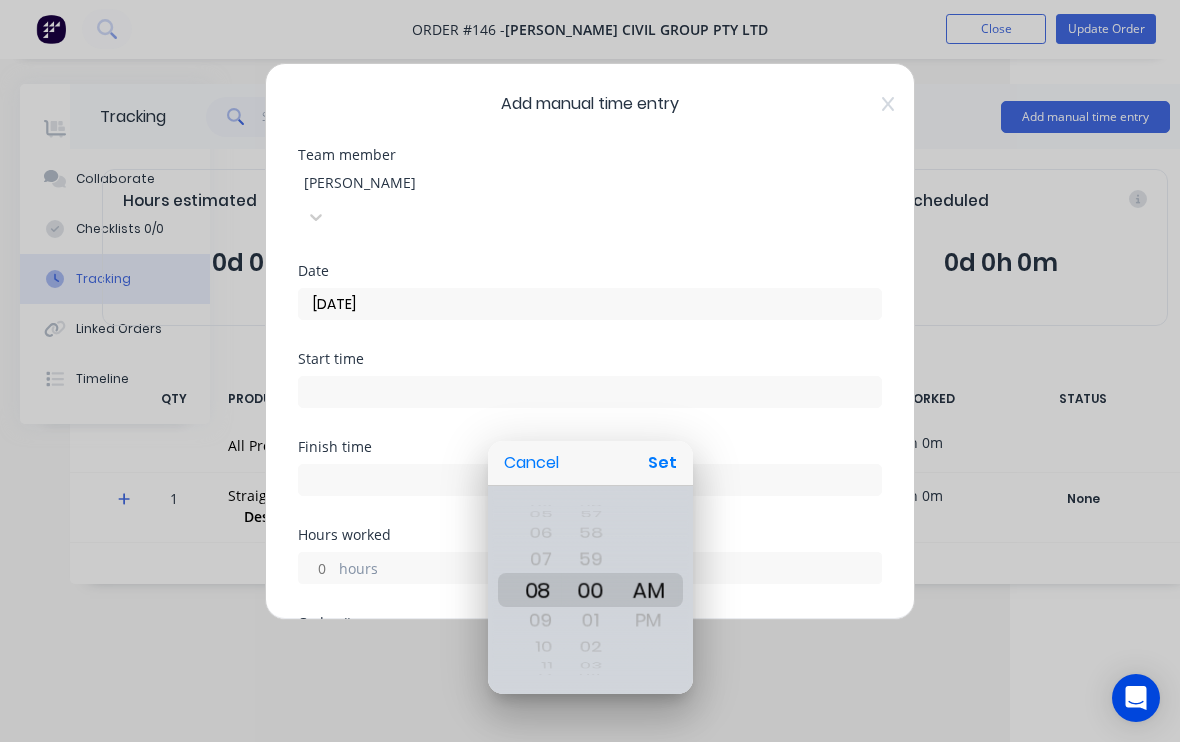click on "Set" at bounding box center [662, 464] 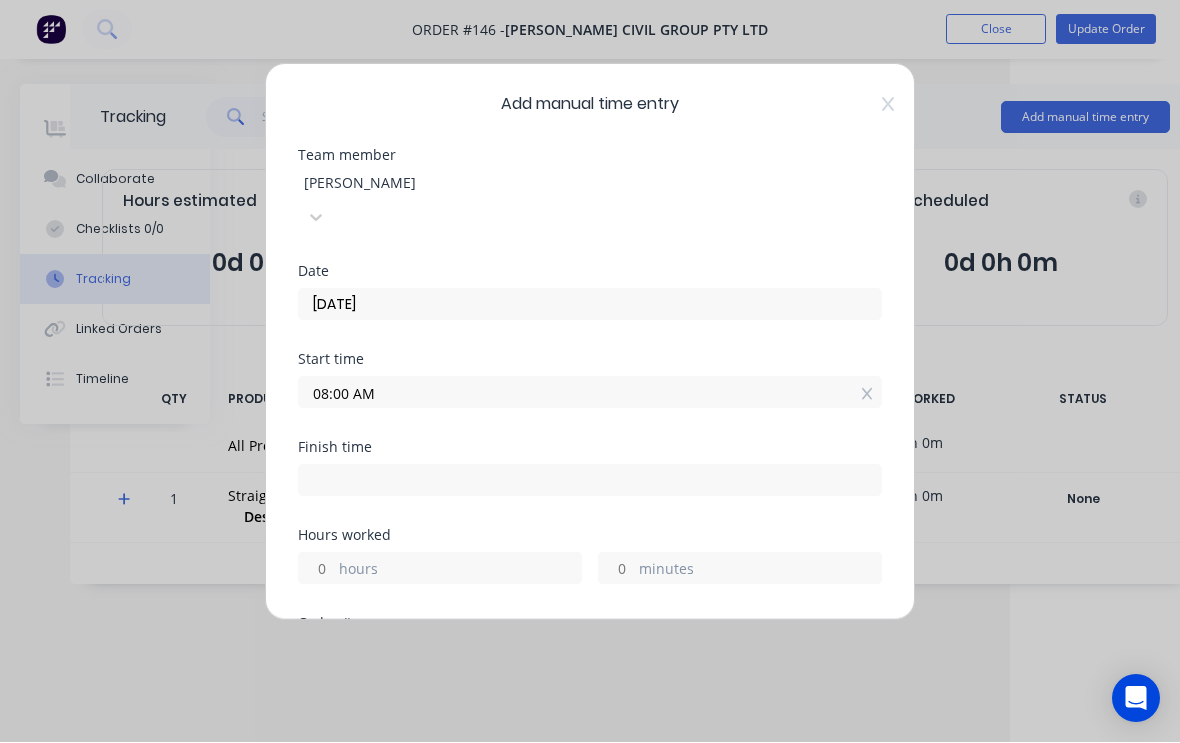 click at bounding box center (590, 481) 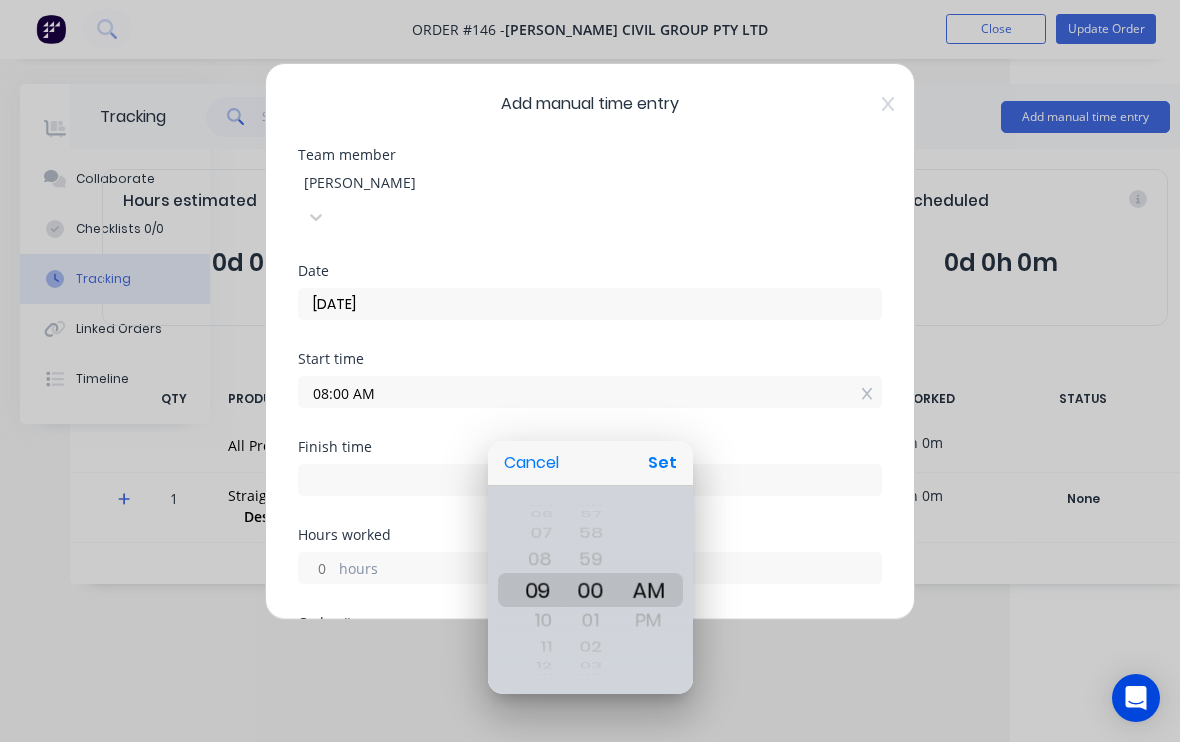 click on "Set" at bounding box center [662, 464] 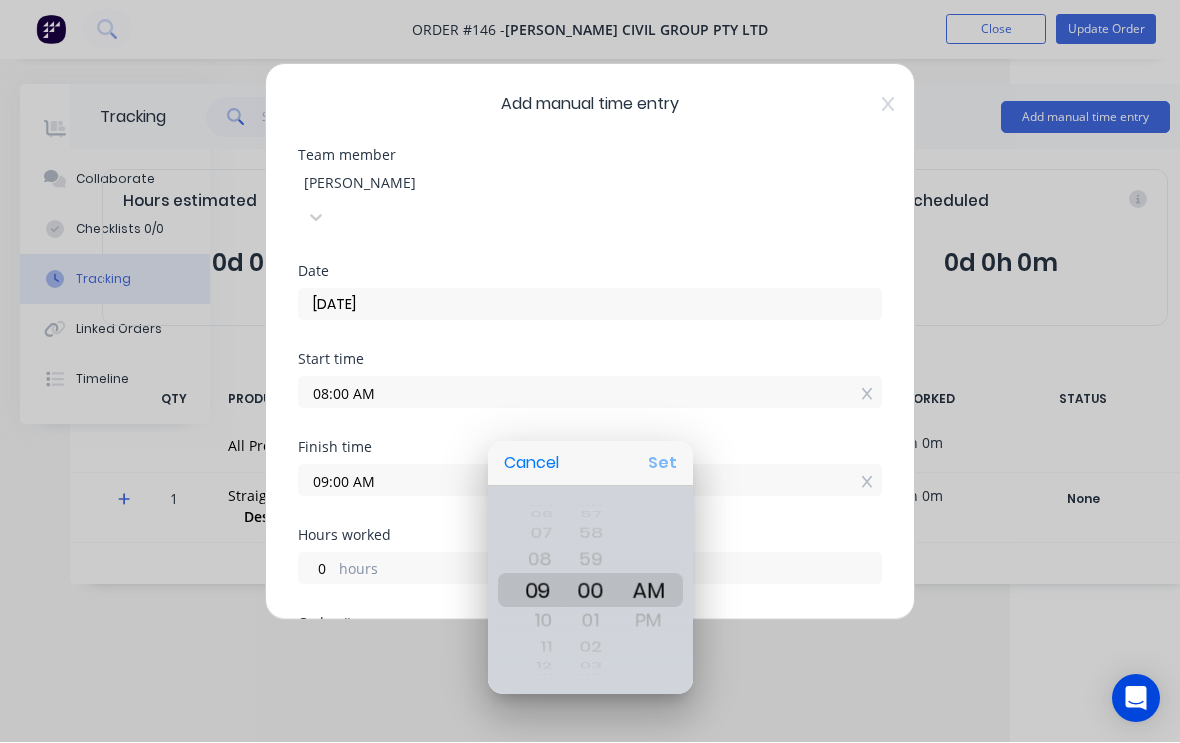type on "09:00 AM" 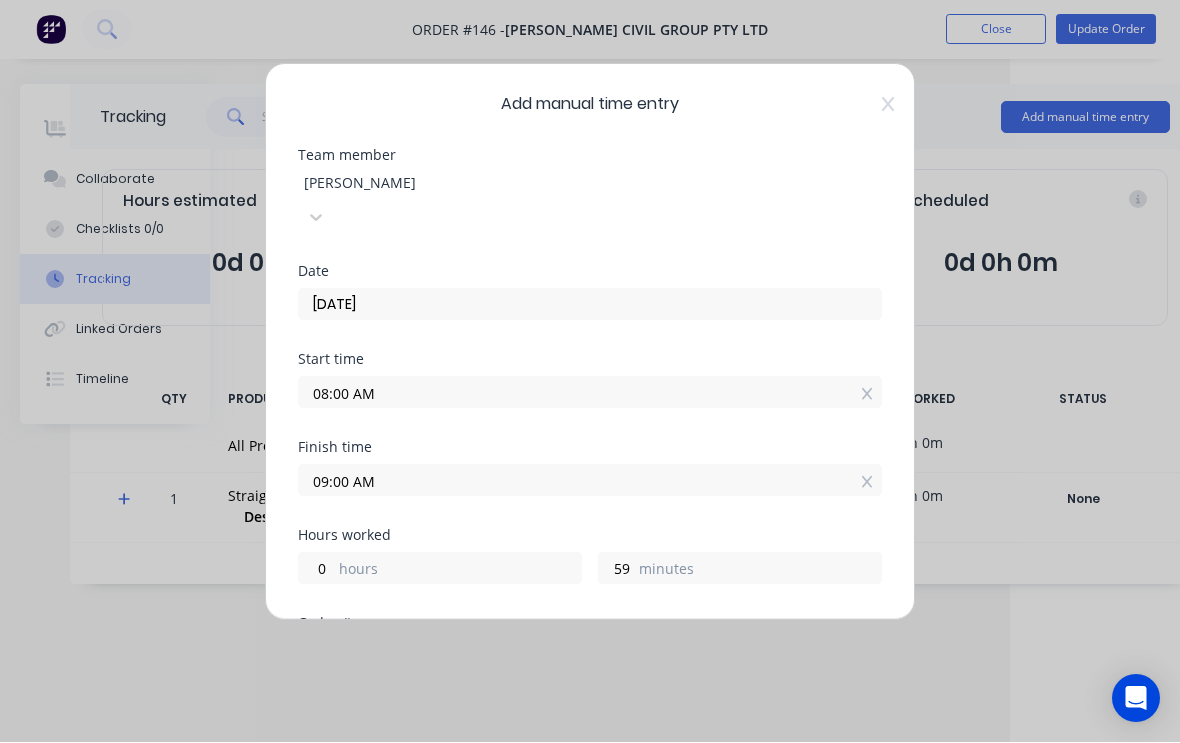 click on "09:00 AM" at bounding box center (590, 481) 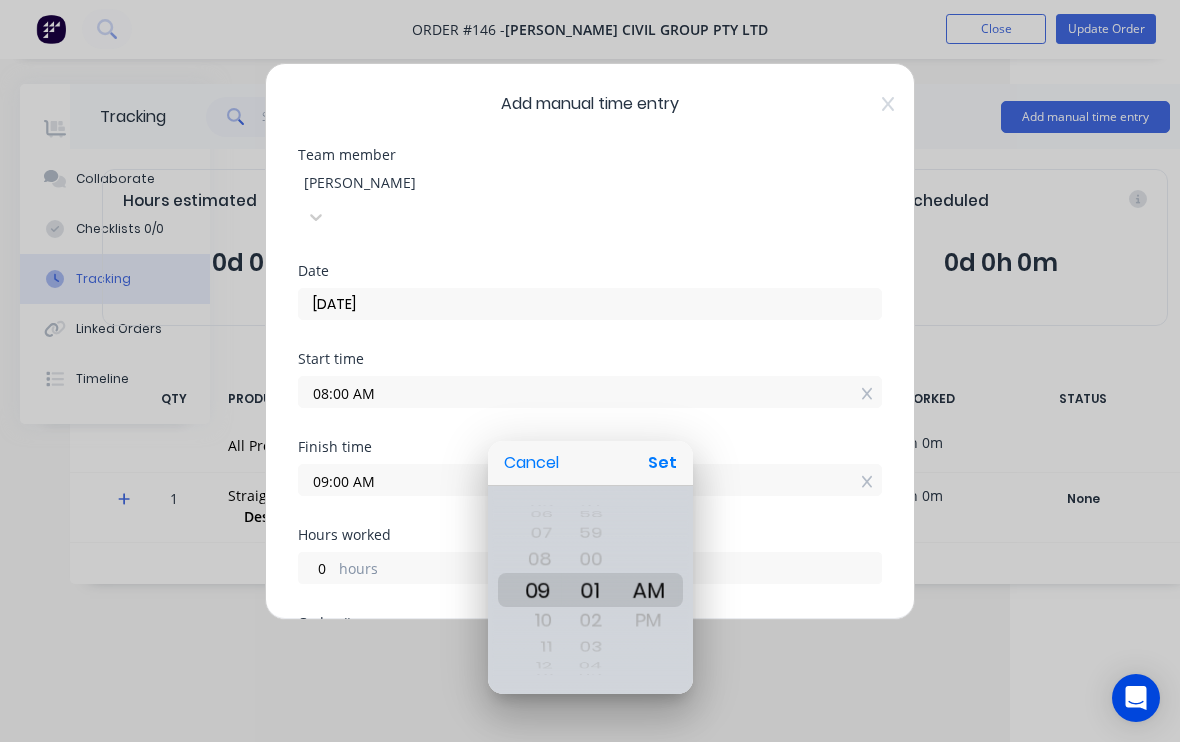 click on "Set" at bounding box center (662, 464) 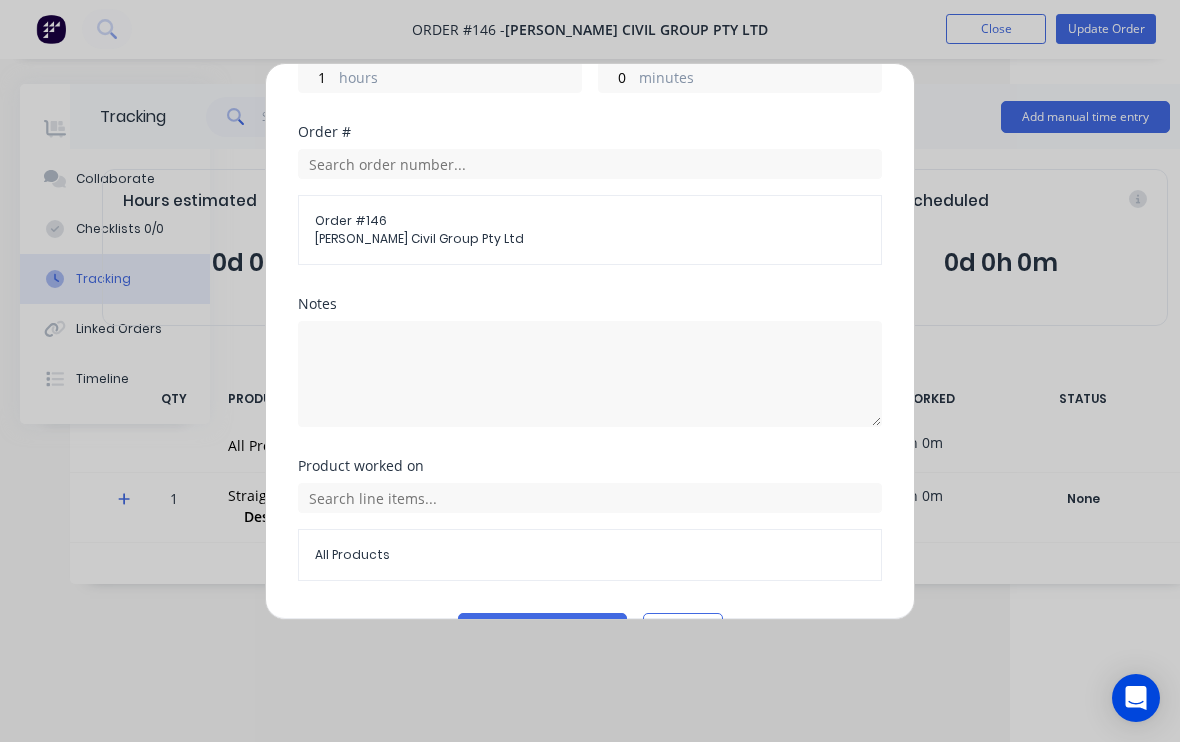 scroll, scrollTop: 490, scrollLeft: 0, axis: vertical 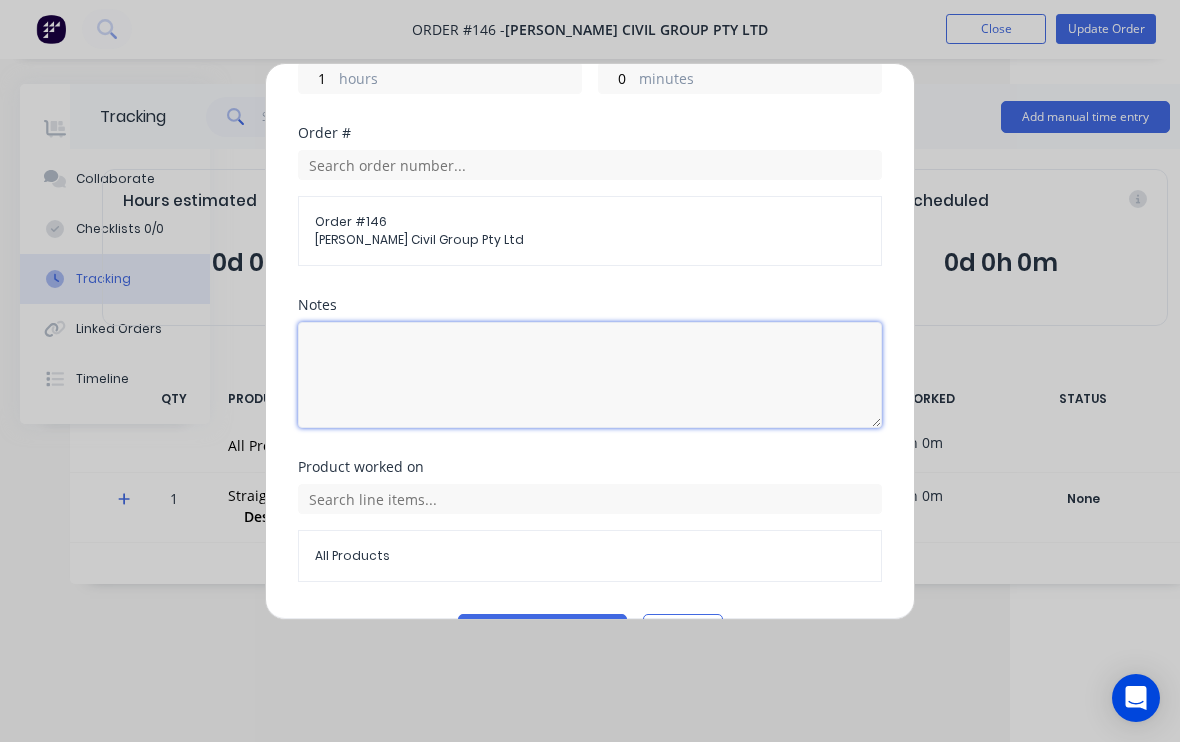 click at bounding box center (590, 376) 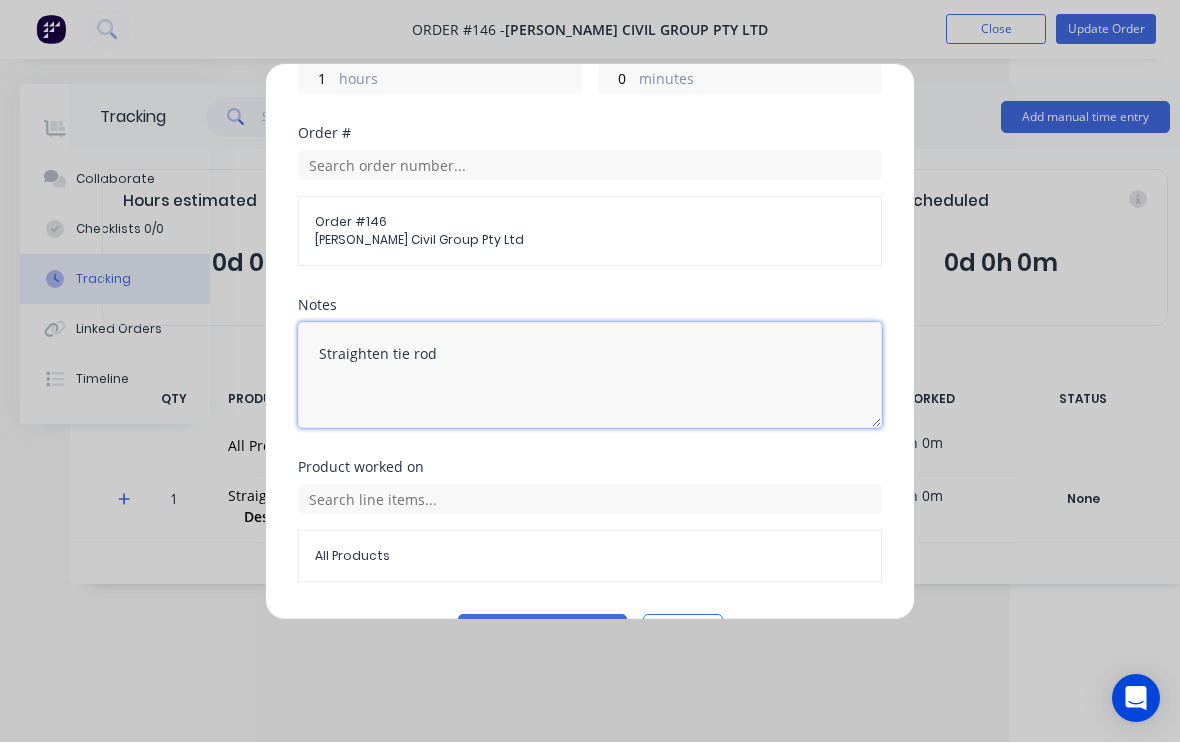 type on "Straighten tie rod" 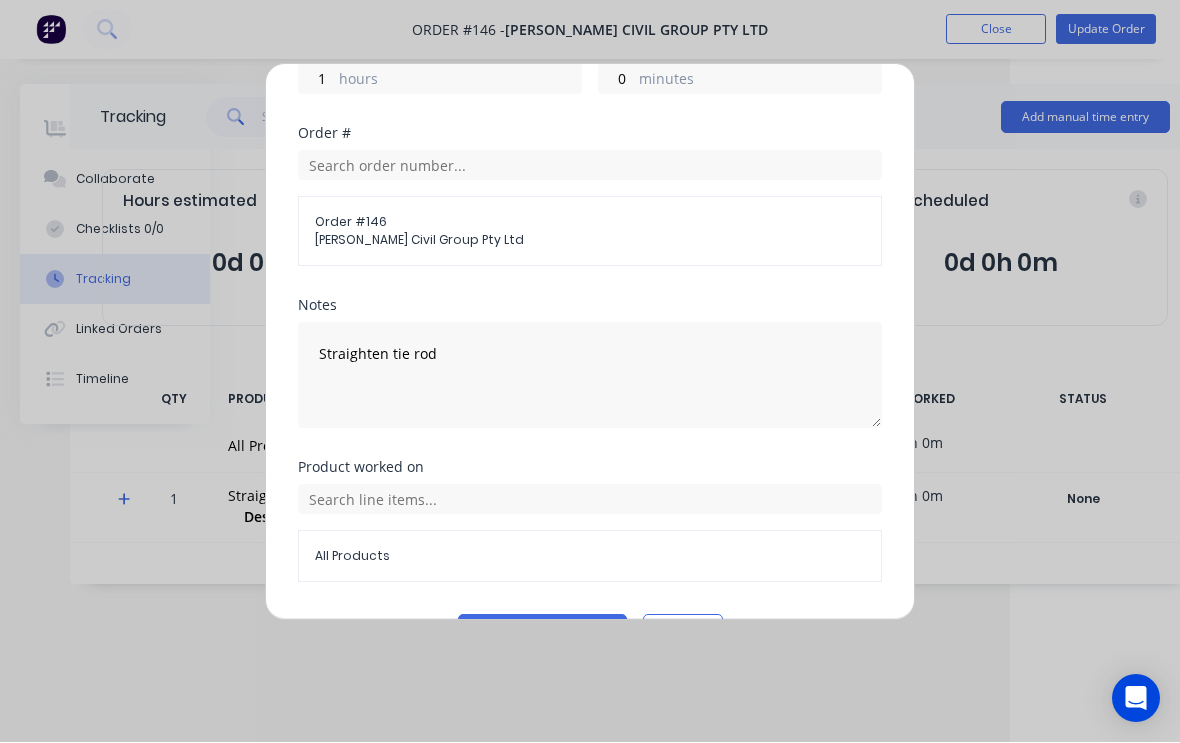 click on "Add manual time entry" at bounding box center [542, 631] 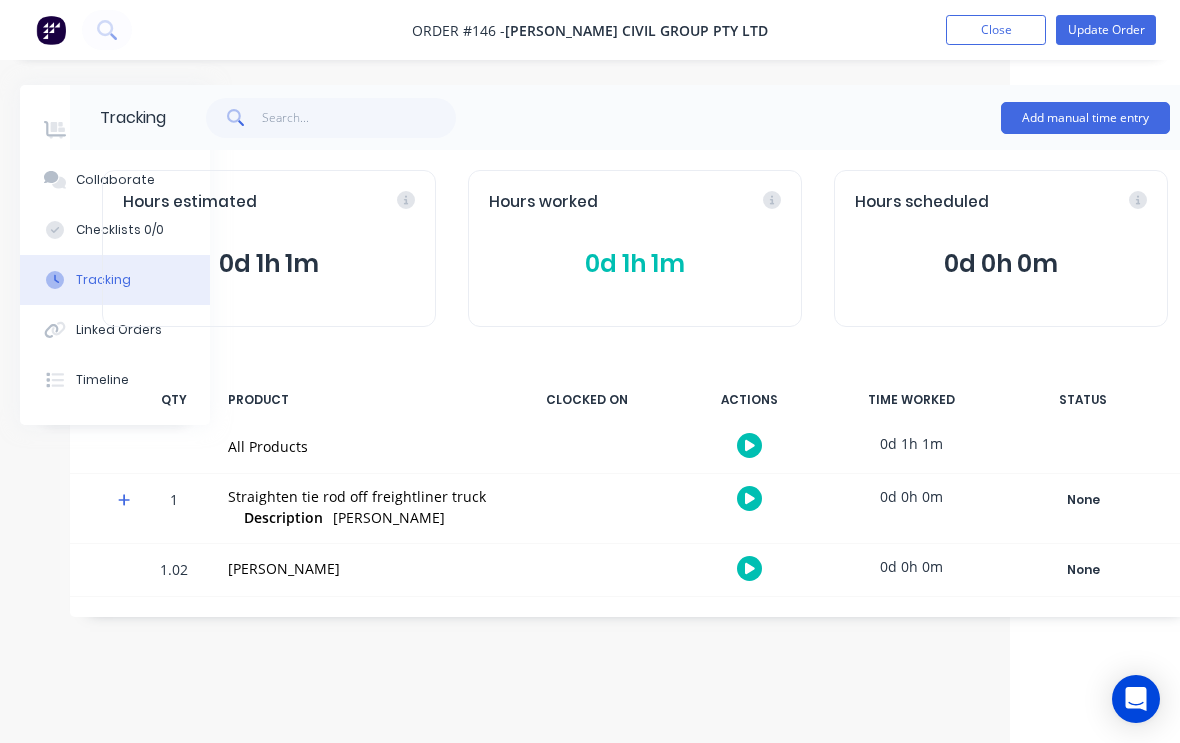 click on "Update Order" at bounding box center (1106, 30) 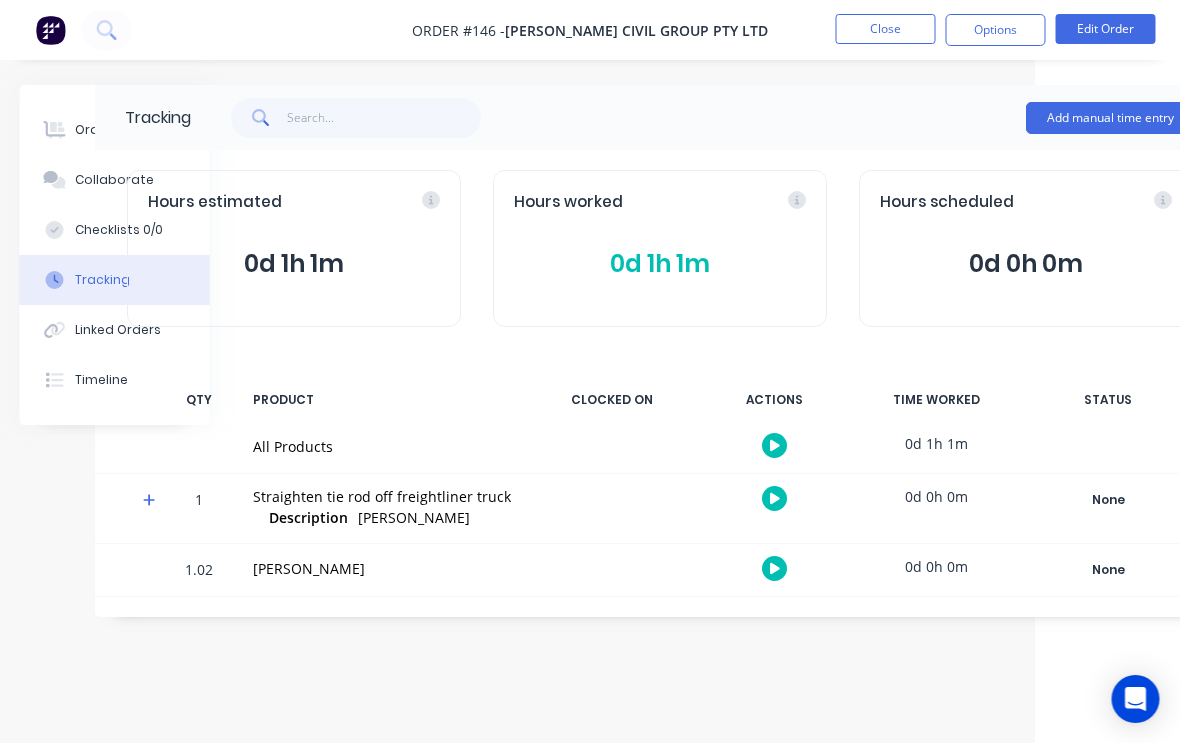 click on "Order details" at bounding box center (115, 130) 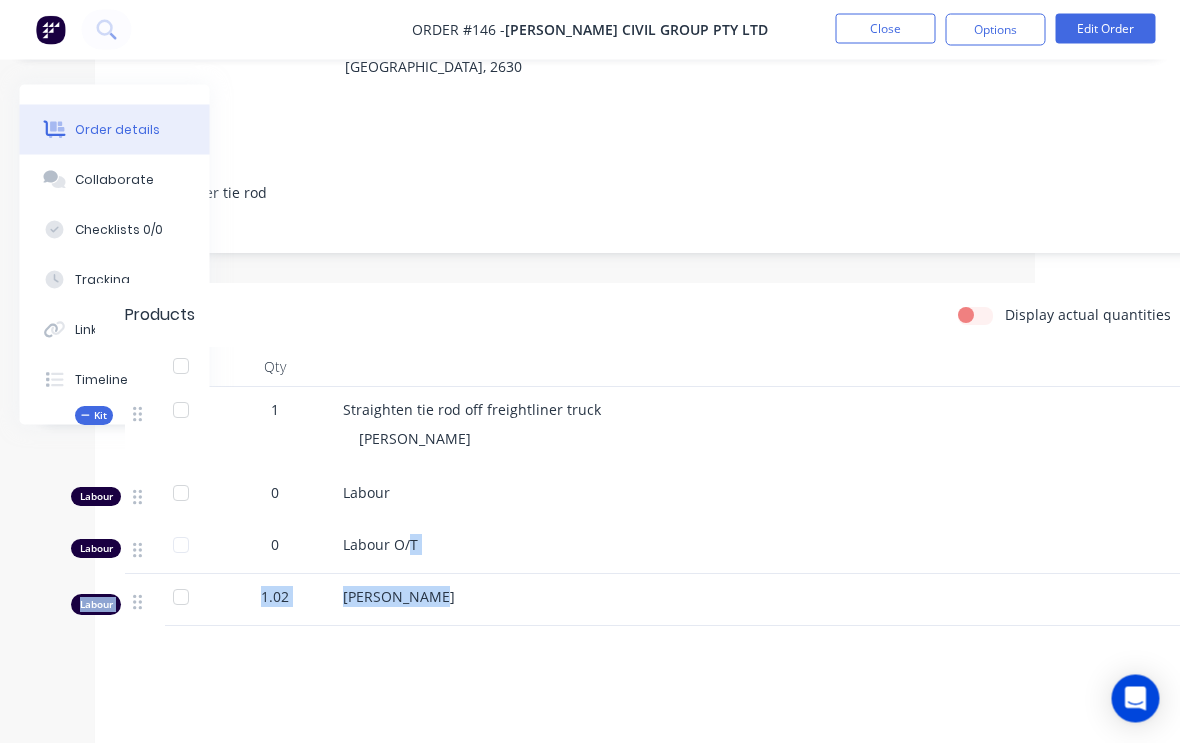 scroll, scrollTop: 253, scrollLeft: 145, axis: both 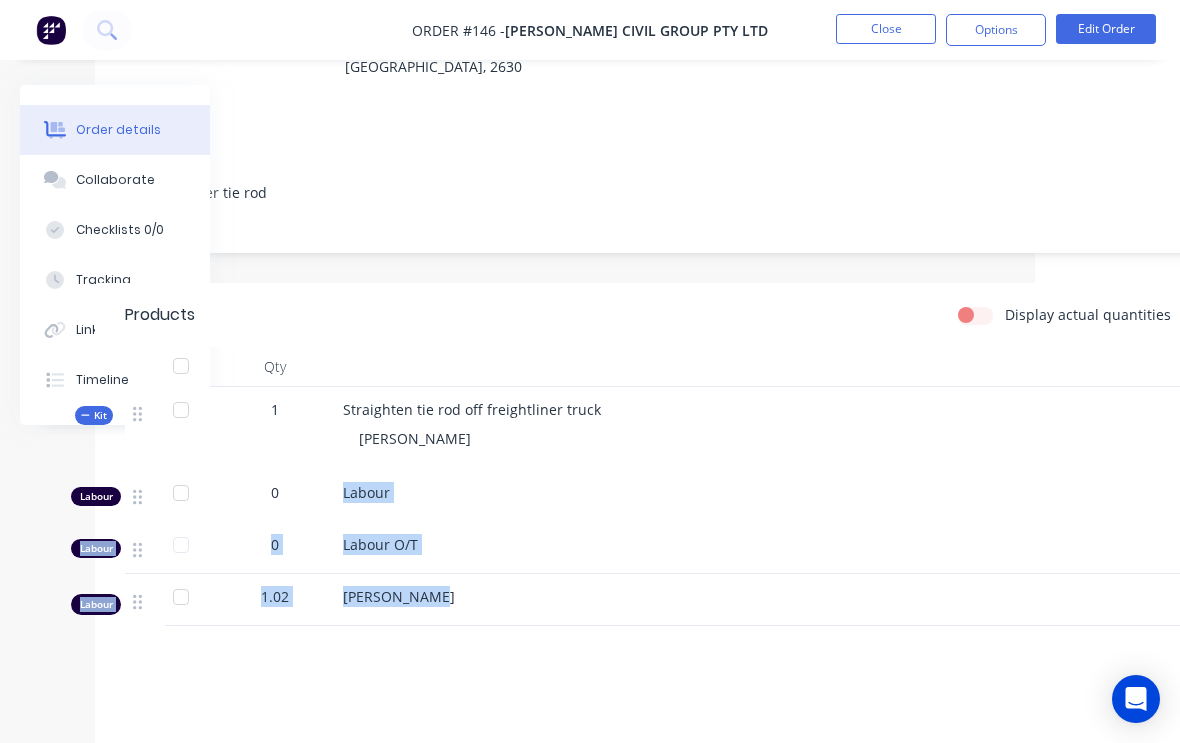 click on "Products Display actual quantities Qty  Kit 1 Straighten tie rod off freightliner truck [PERSON_NAME] Labour 0 Labour  Labour 0 Labour O/T  Labour 1.02 [PERSON_NAME] Labour $112.20 Sub total $112.20 Margin $61.20  ( 54.55 %) Tax $11.22 Total $123.42" at bounding box center [660, 617] 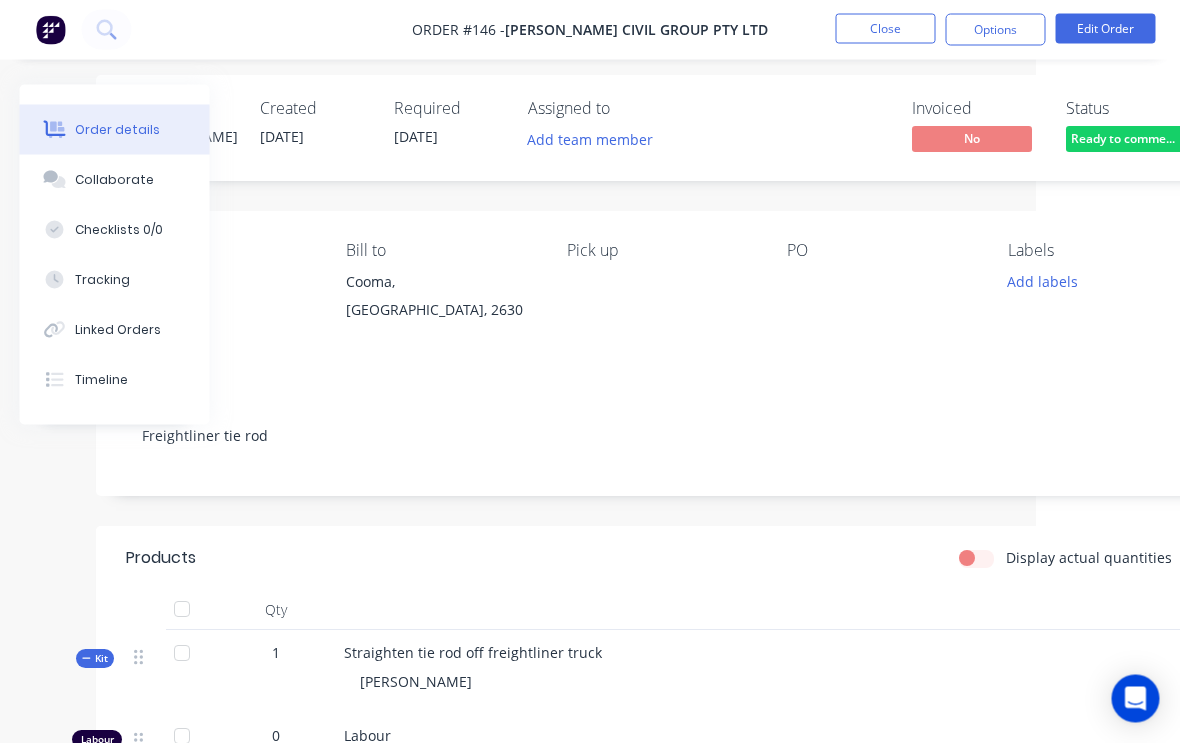 scroll, scrollTop: 0, scrollLeft: 0, axis: both 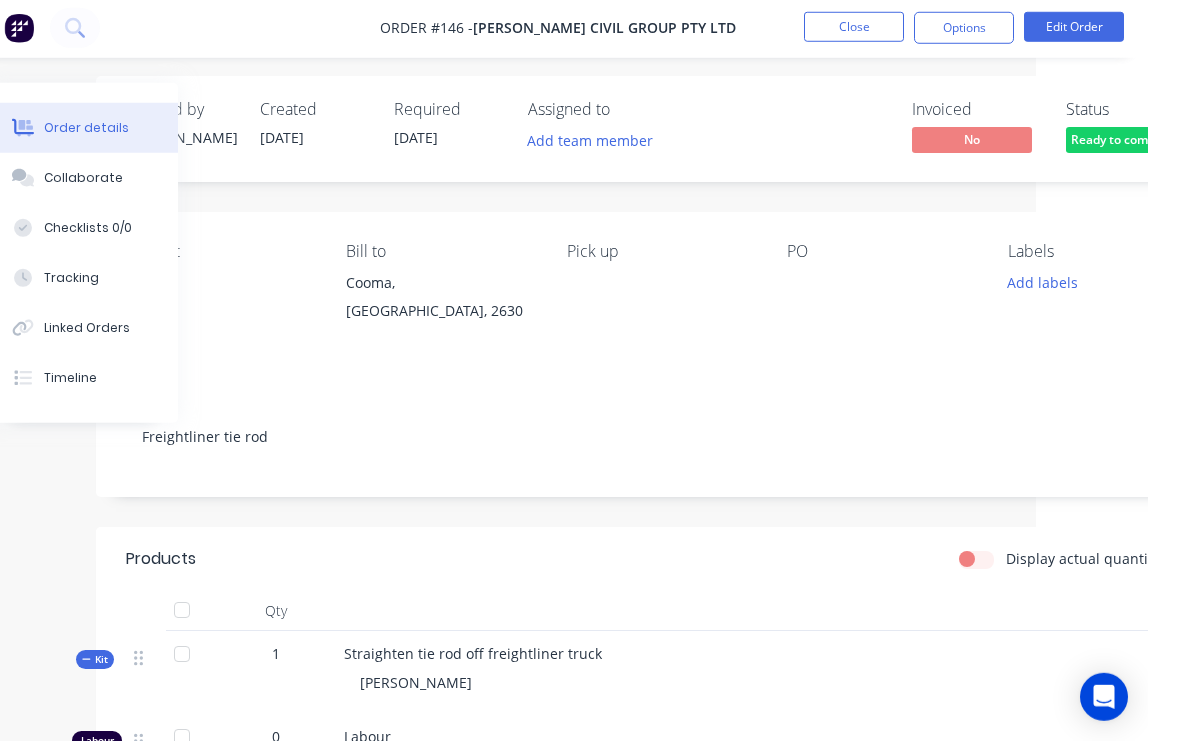 click on "Close" at bounding box center [886, 29] 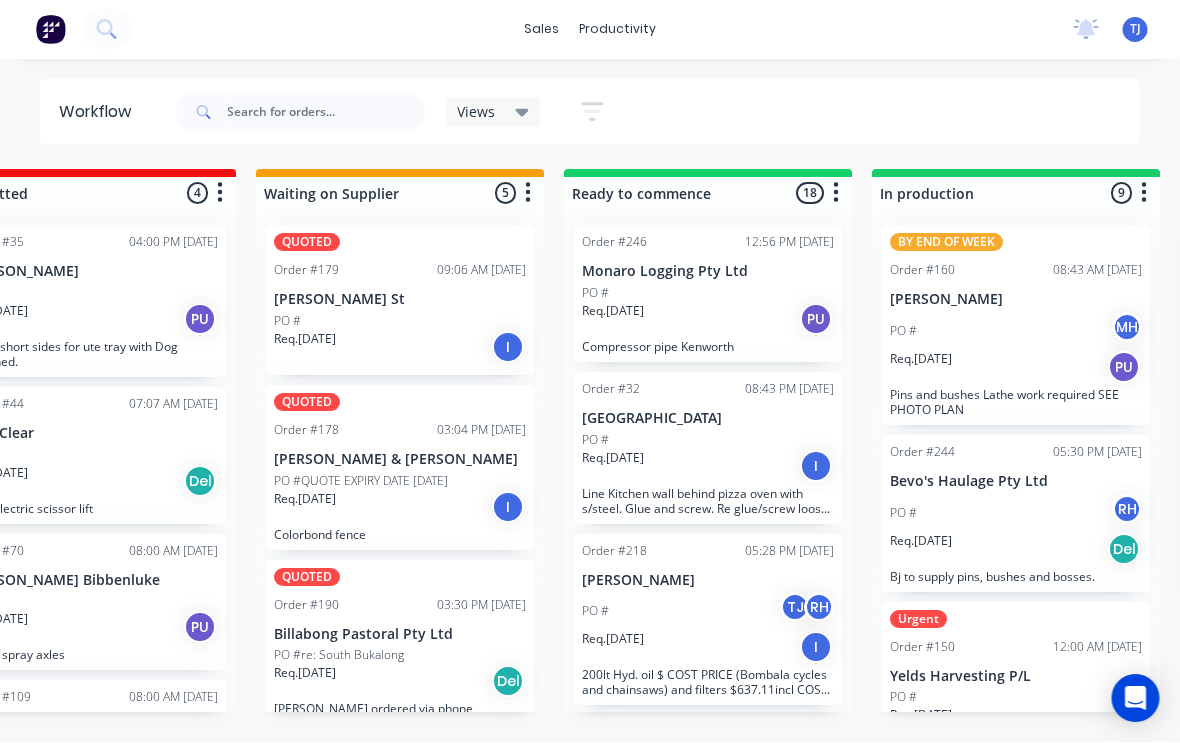 scroll, scrollTop: 0, scrollLeft: 429, axis: horizontal 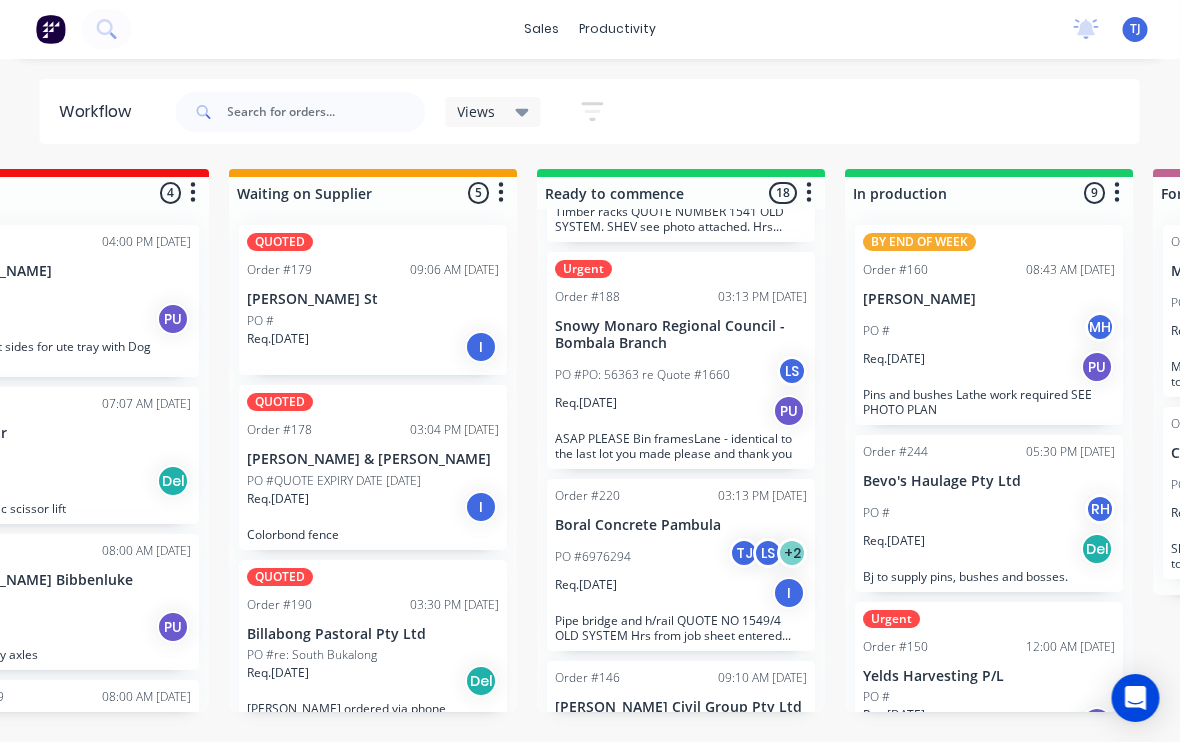 click on "Req. [DATE] PU" at bounding box center [682, 755] 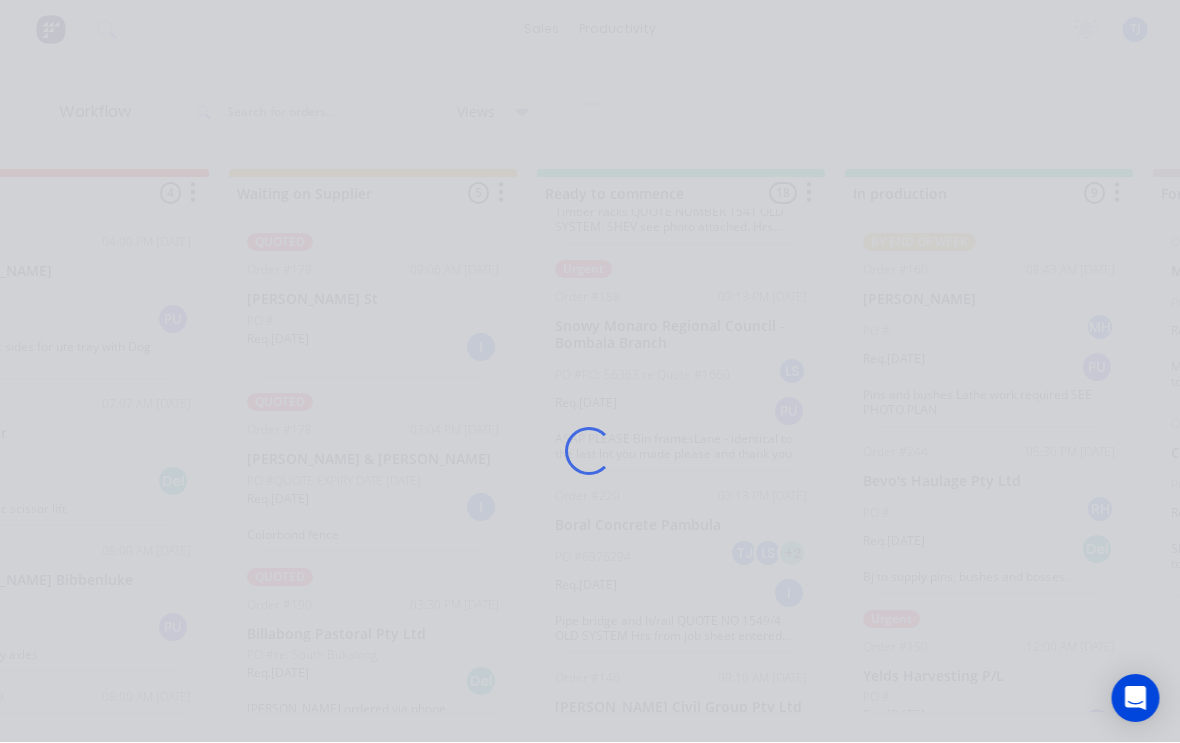 scroll, scrollTop: 1, scrollLeft: 430, axis: both 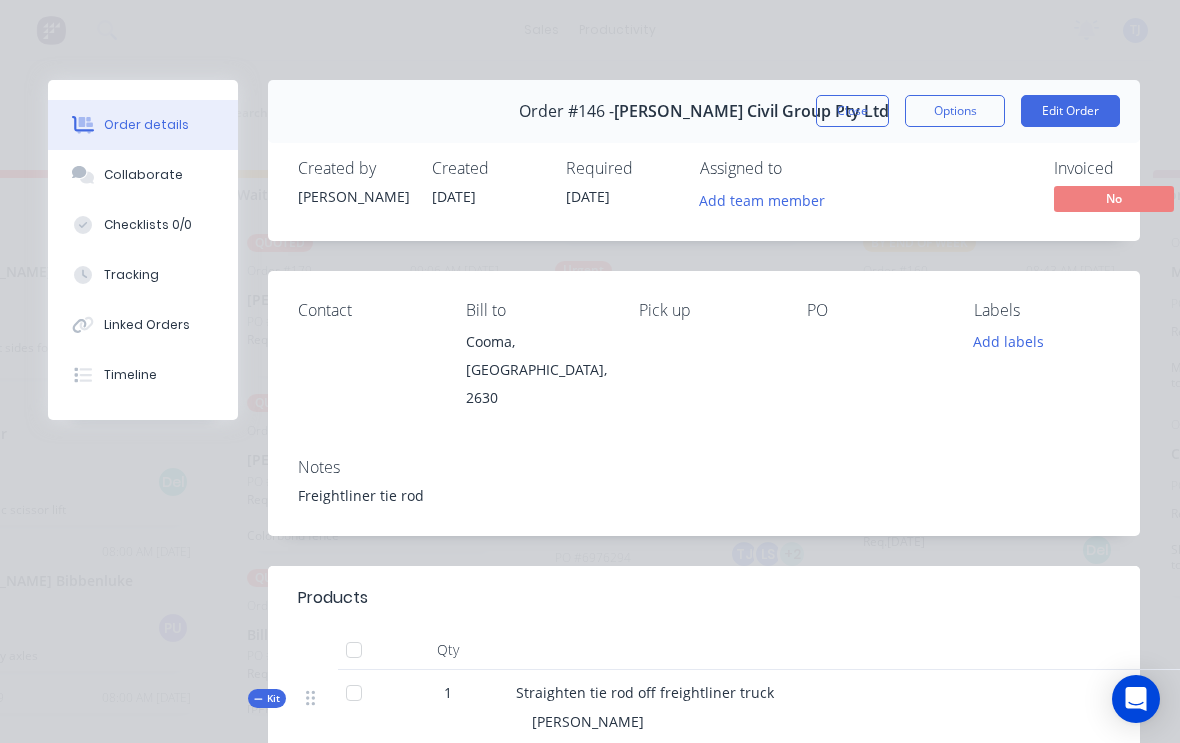 click on "Close" at bounding box center [852, 111] 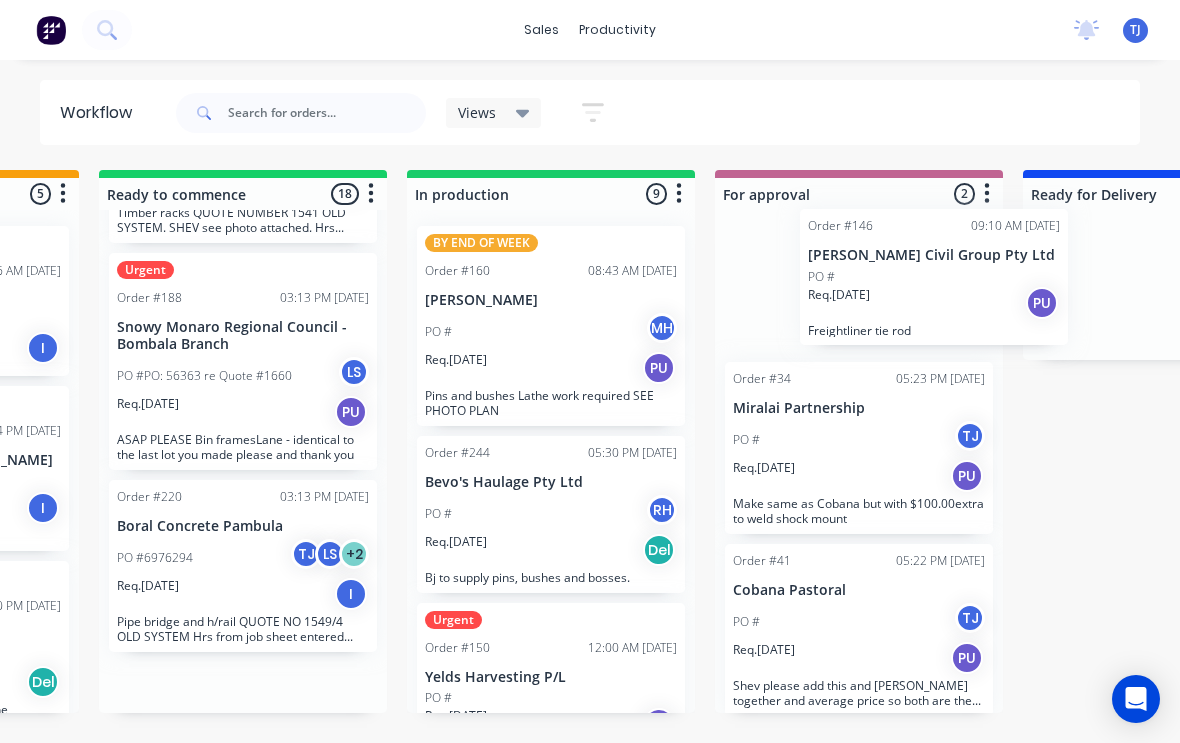 scroll, scrollTop: 3, scrollLeft: 875, axis: both 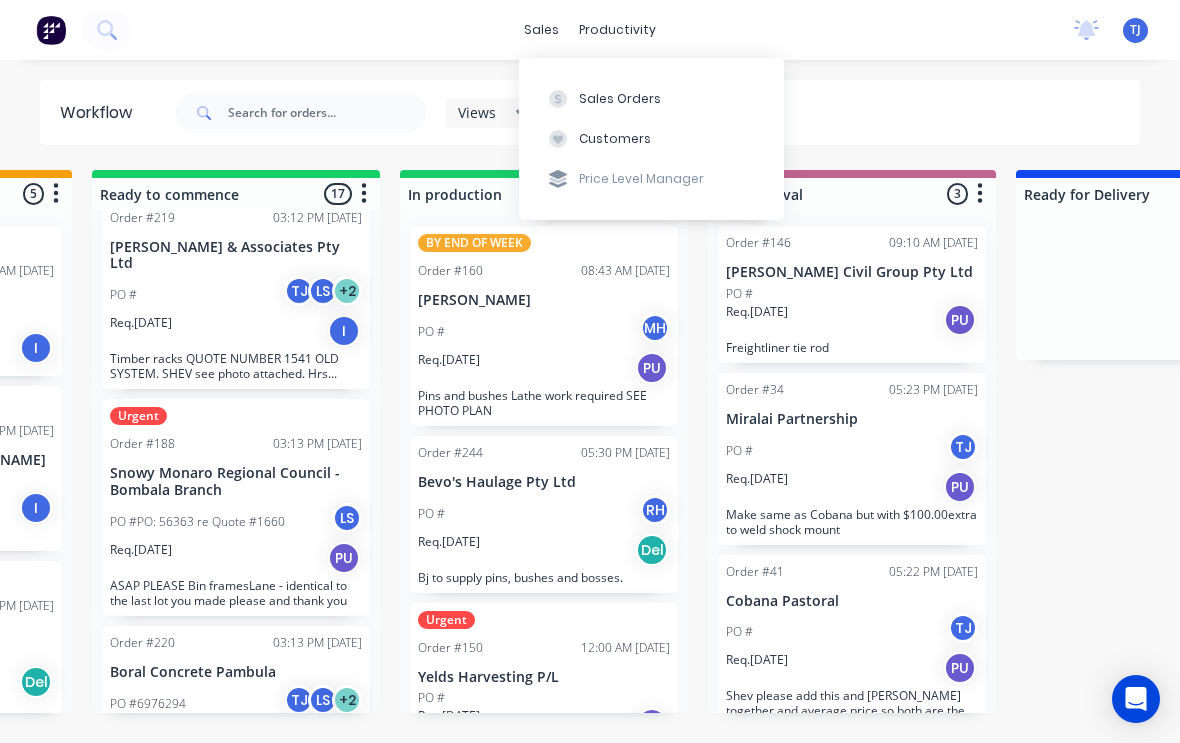 click on "Sales Orders" at bounding box center (651, 98) 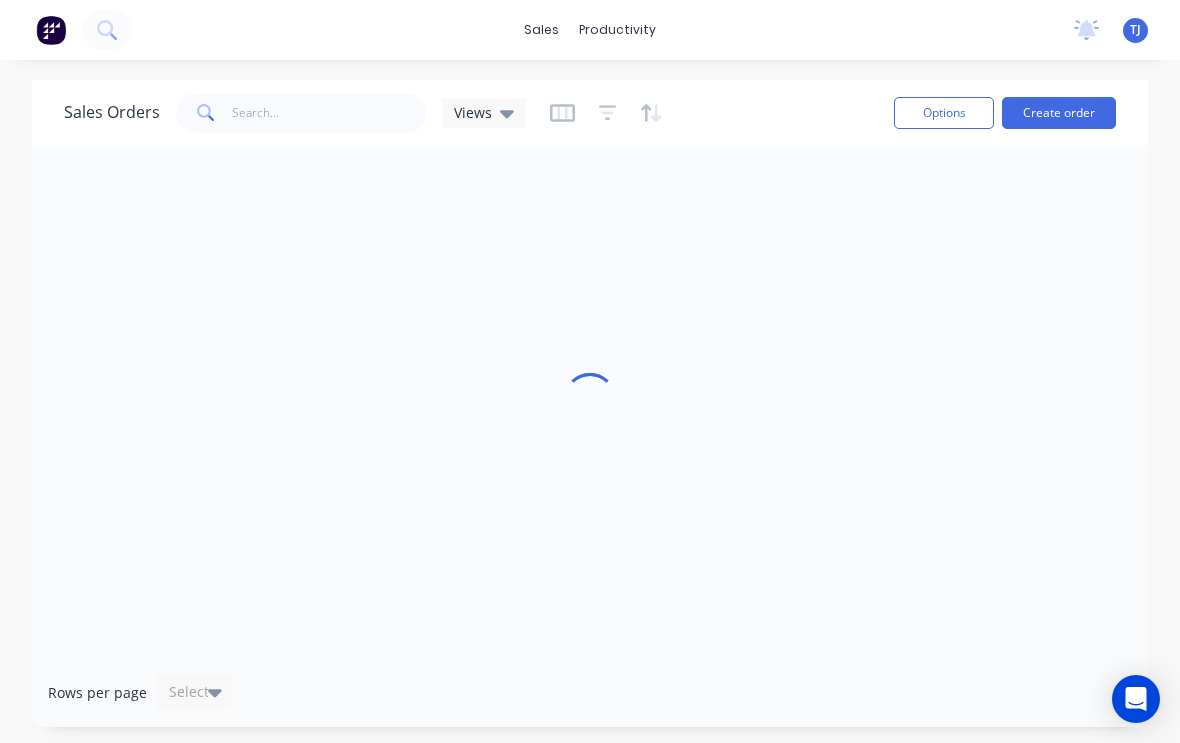 scroll, scrollTop: 3, scrollLeft: 0, axis: vertical 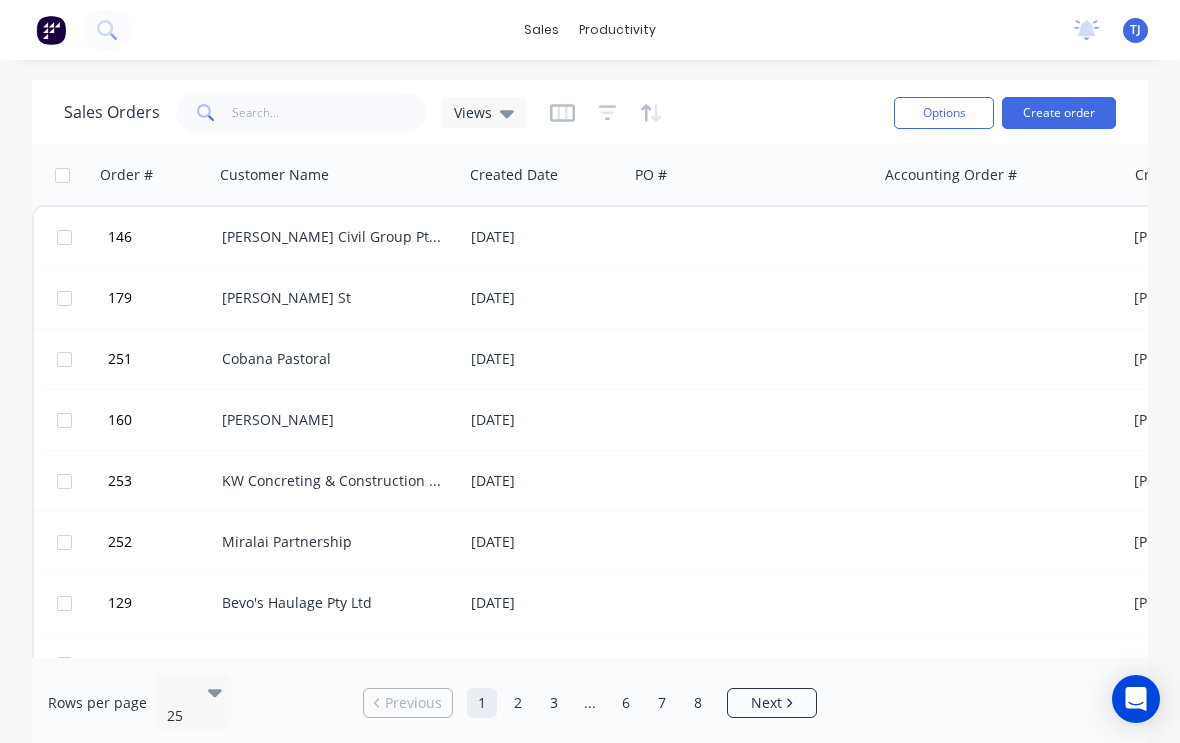 click on "Create order" at bounding box center [1059, 113] 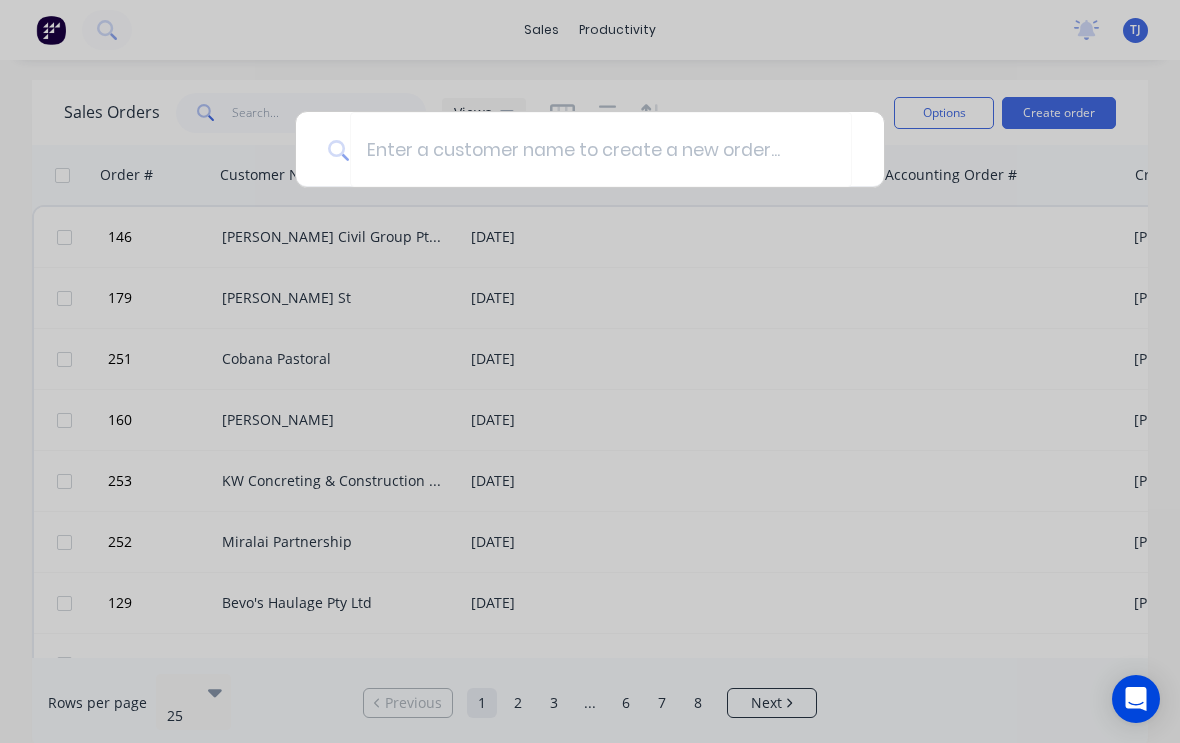 scroll, scrollTop: 2, scrollLeft: 0, axis: vertical 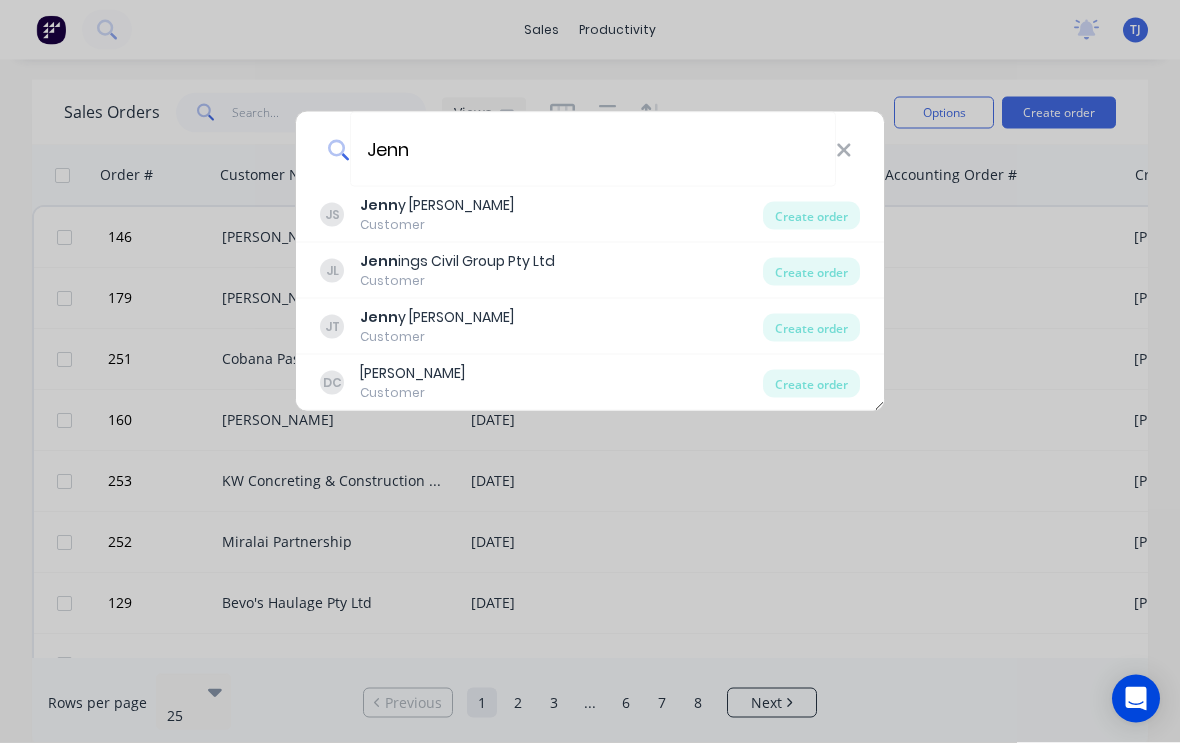 type on "Jenn" 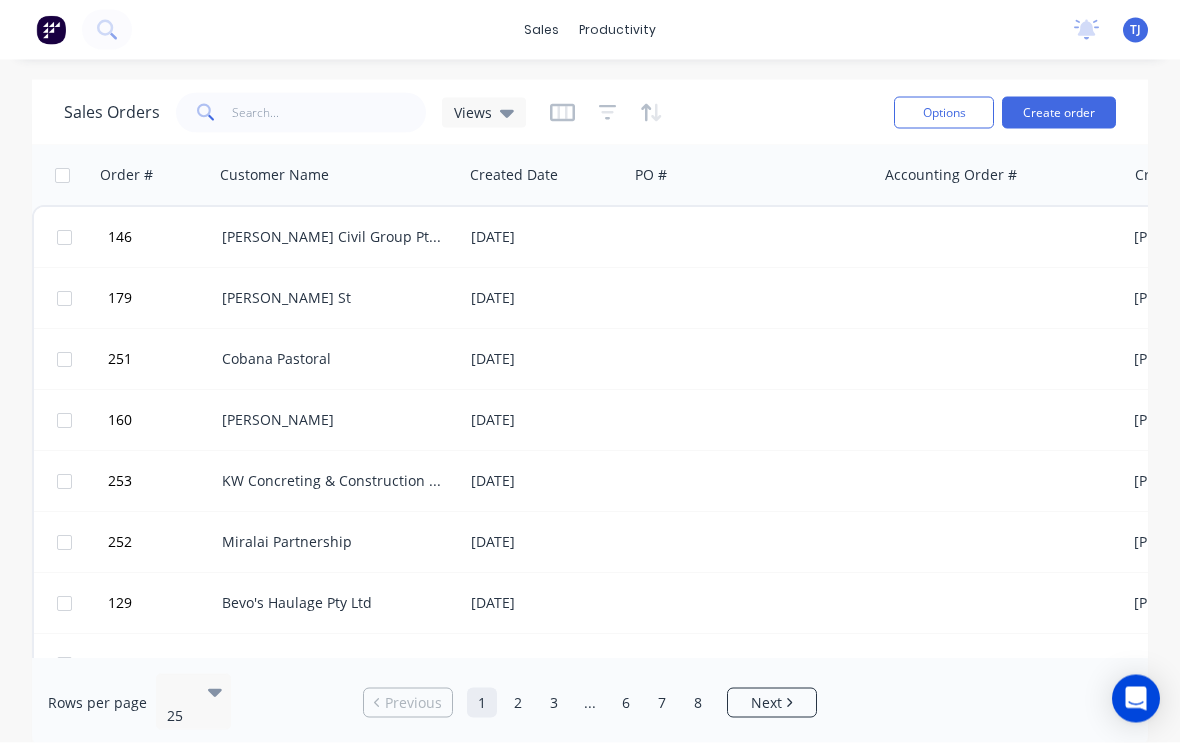scroll, scrollTop: 3, scrollLeft: 0, axis: vertical 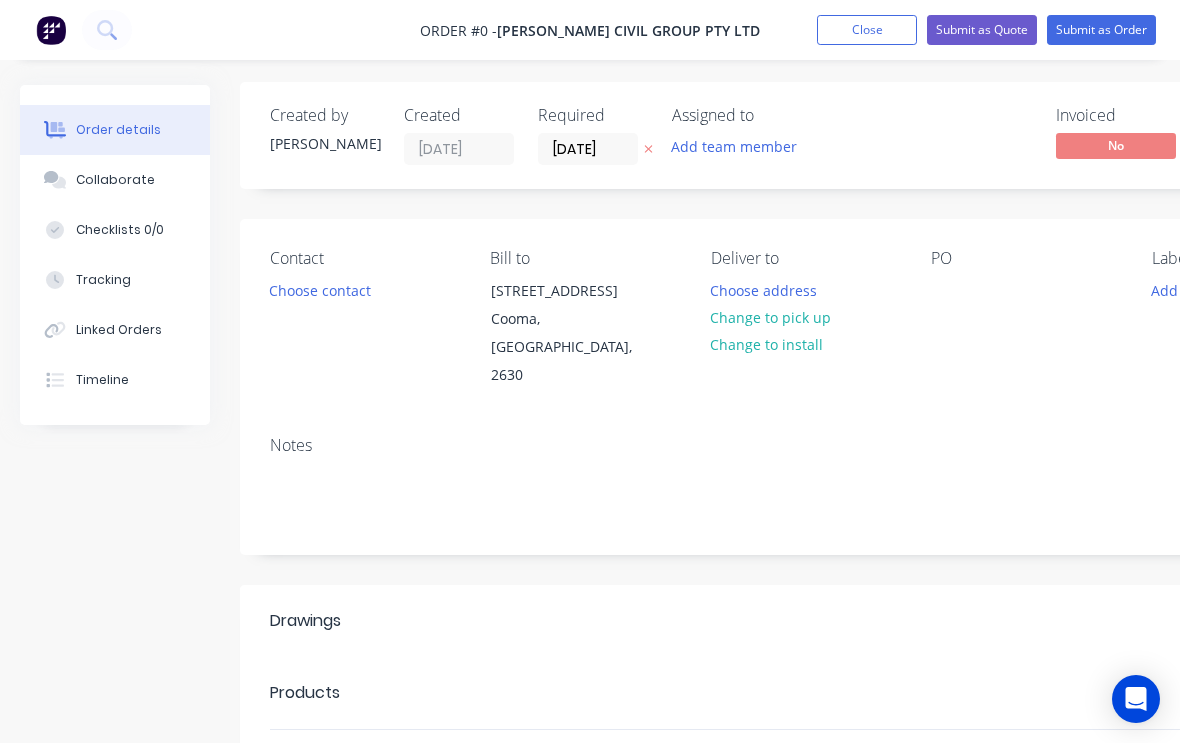 click on "Change to pick up" at bounding box center [771, 317] 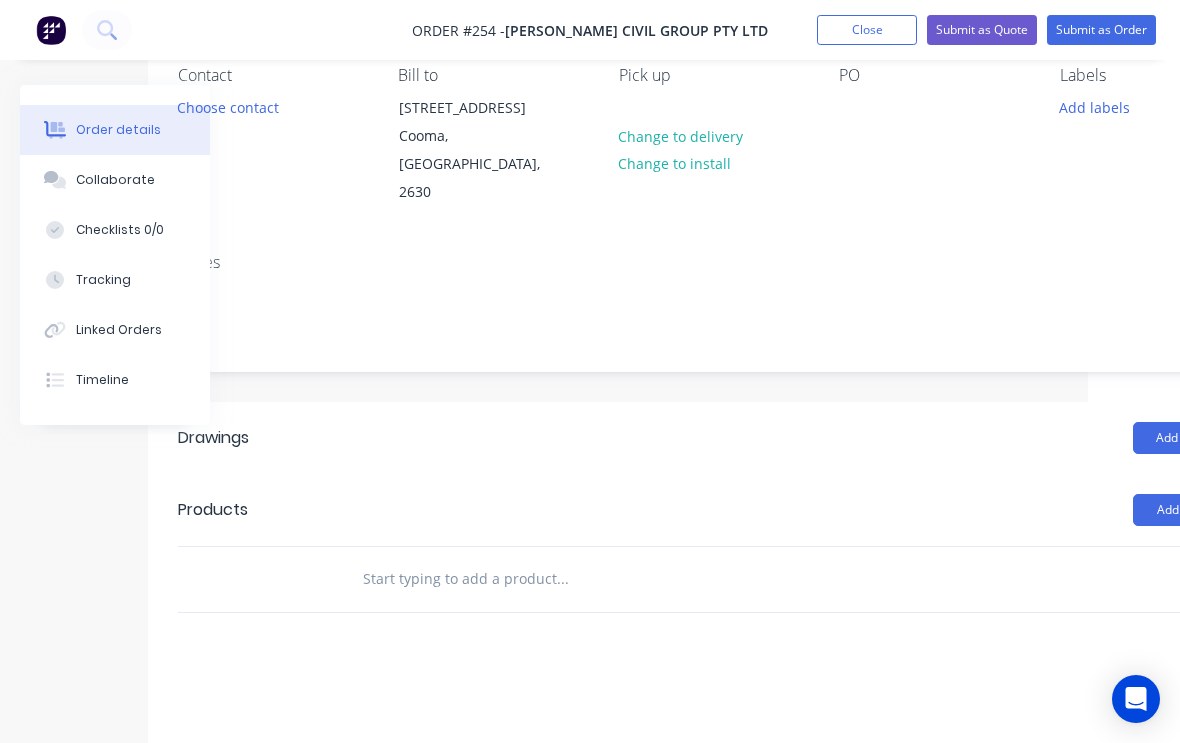click at bounding box center [562, 579] 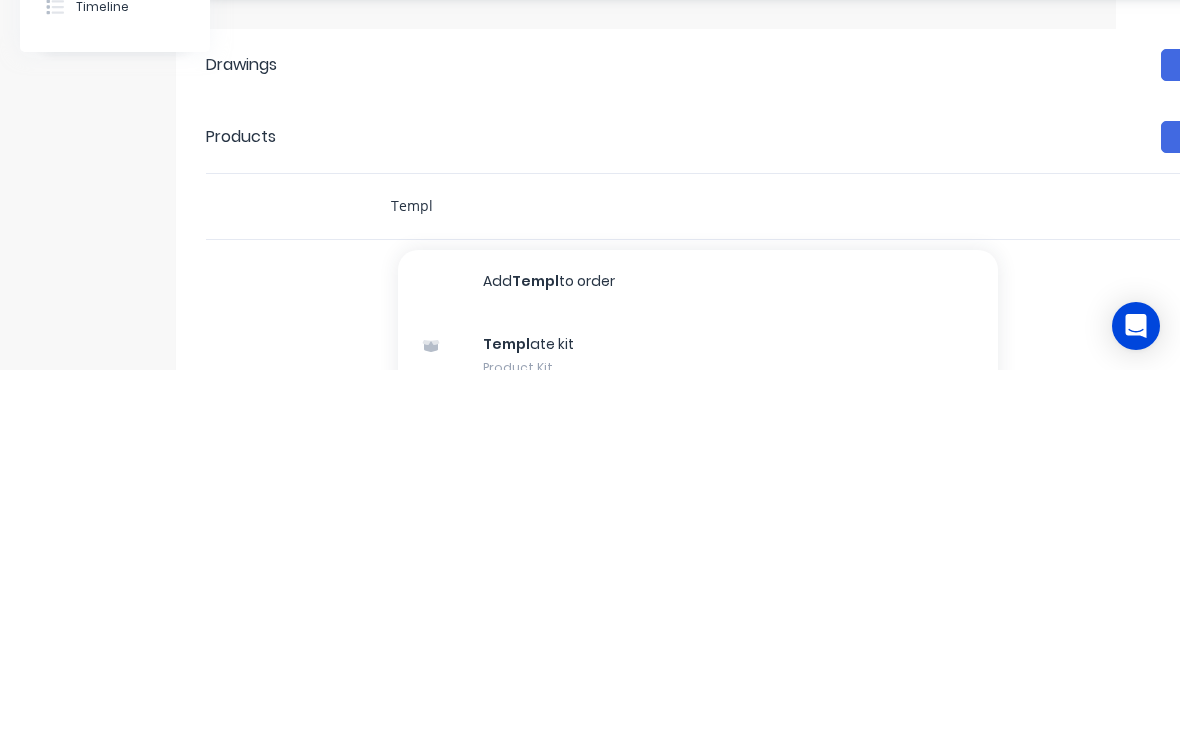 type on "Templ" 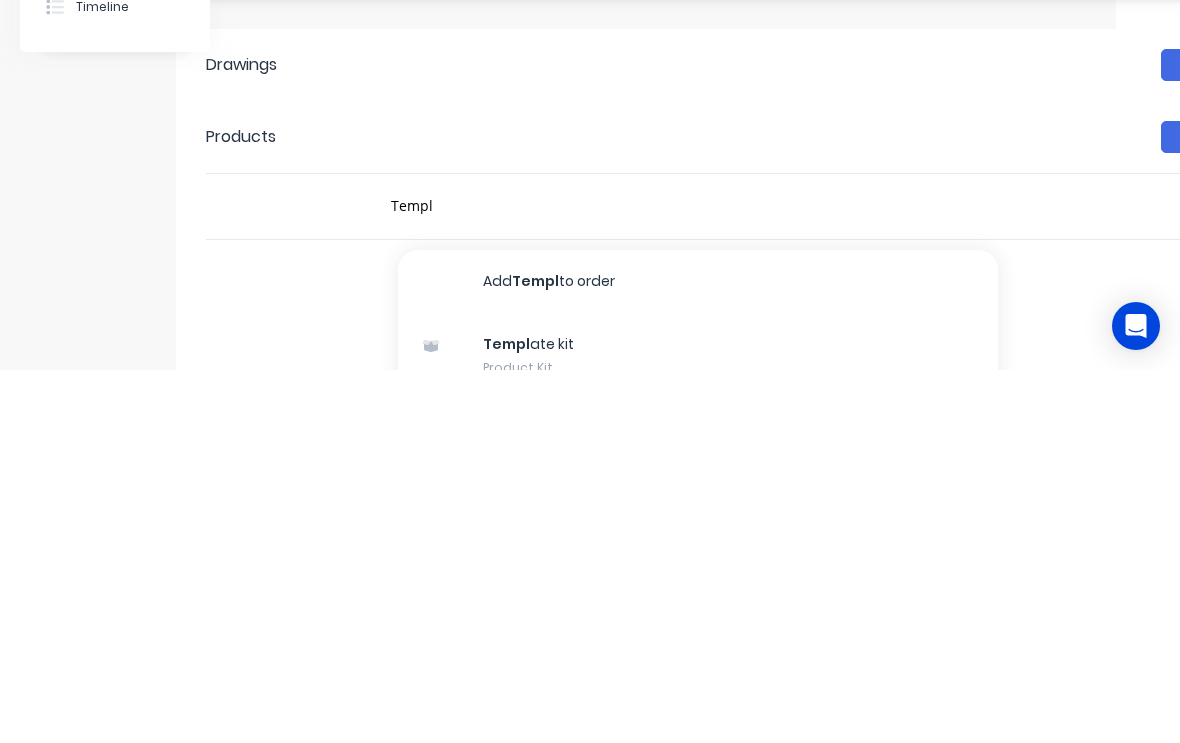 click on "Templ ate kit Product Kit" at bounding box center (698, 729) 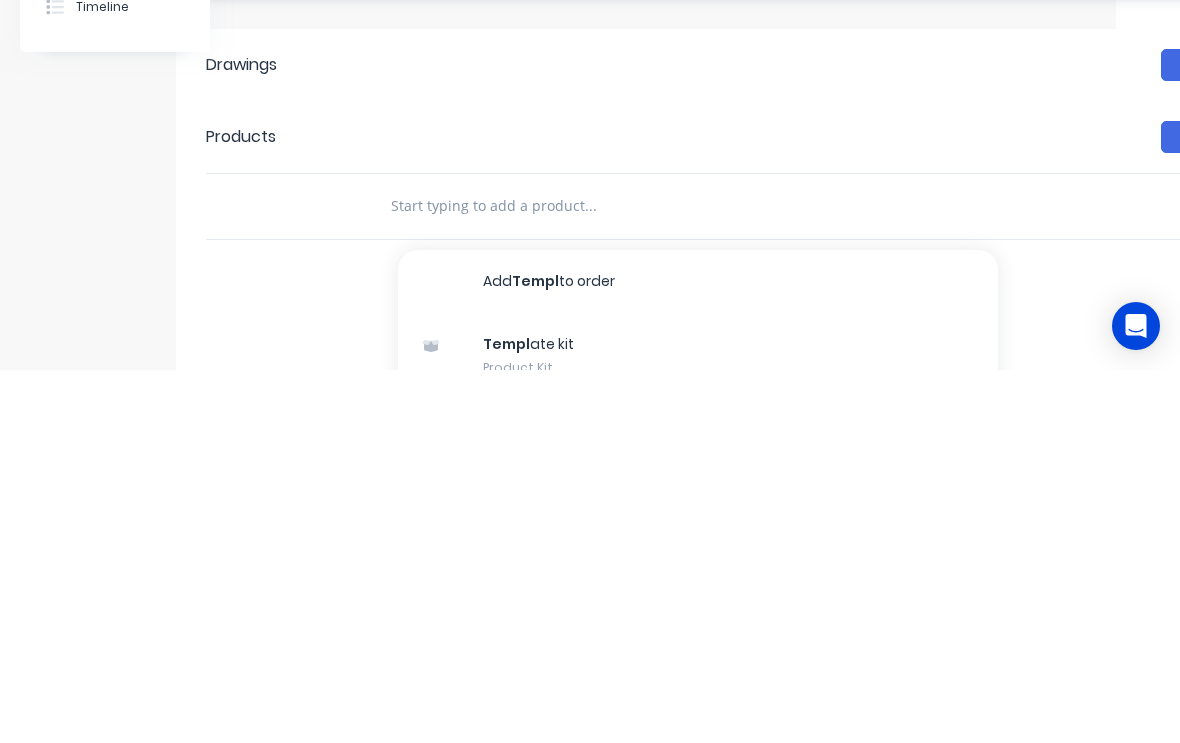 scroll, scrollTop: 351, scrollLeft: 64, axis: both 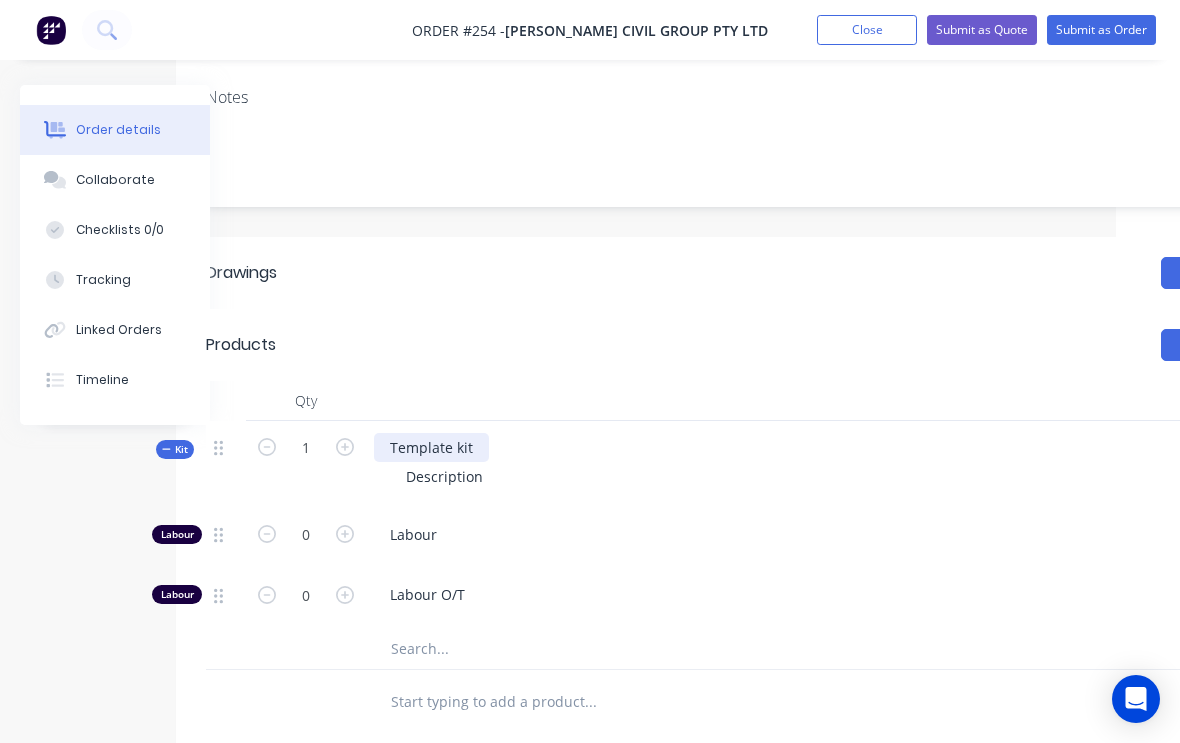 click on "Template kit" at bounding box center (431, 447) 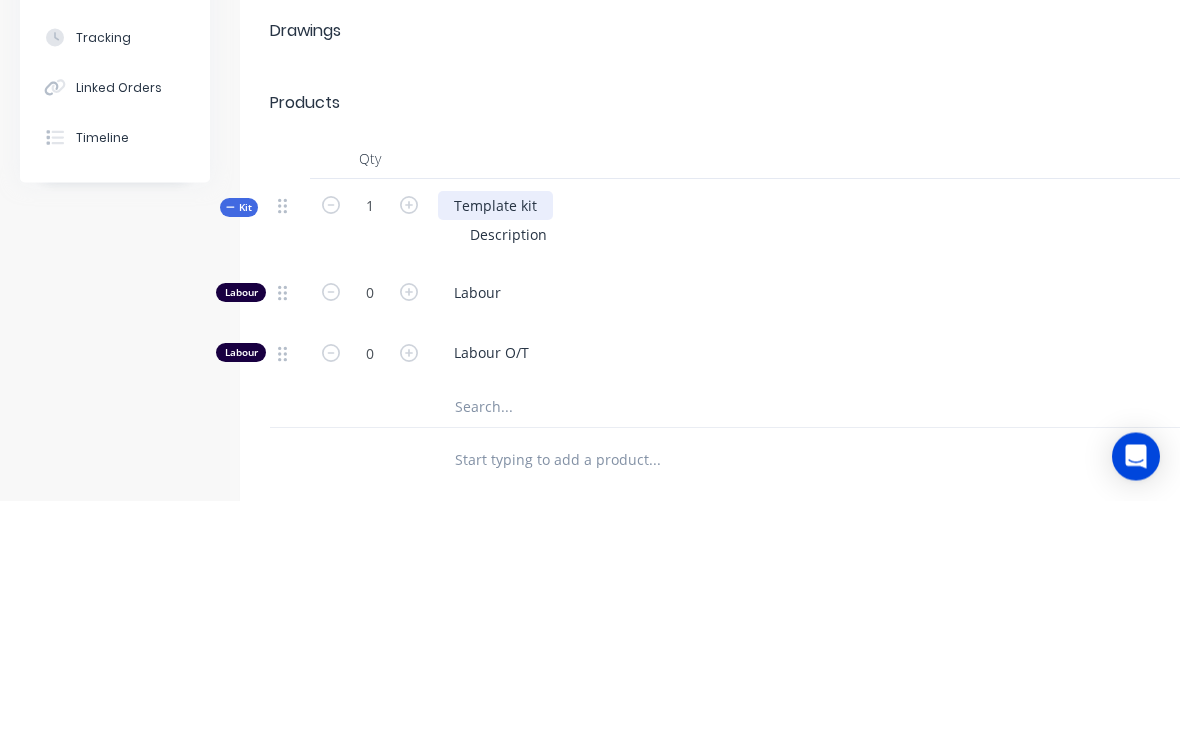 click on "Template kit" at bounding box center (495, 448) 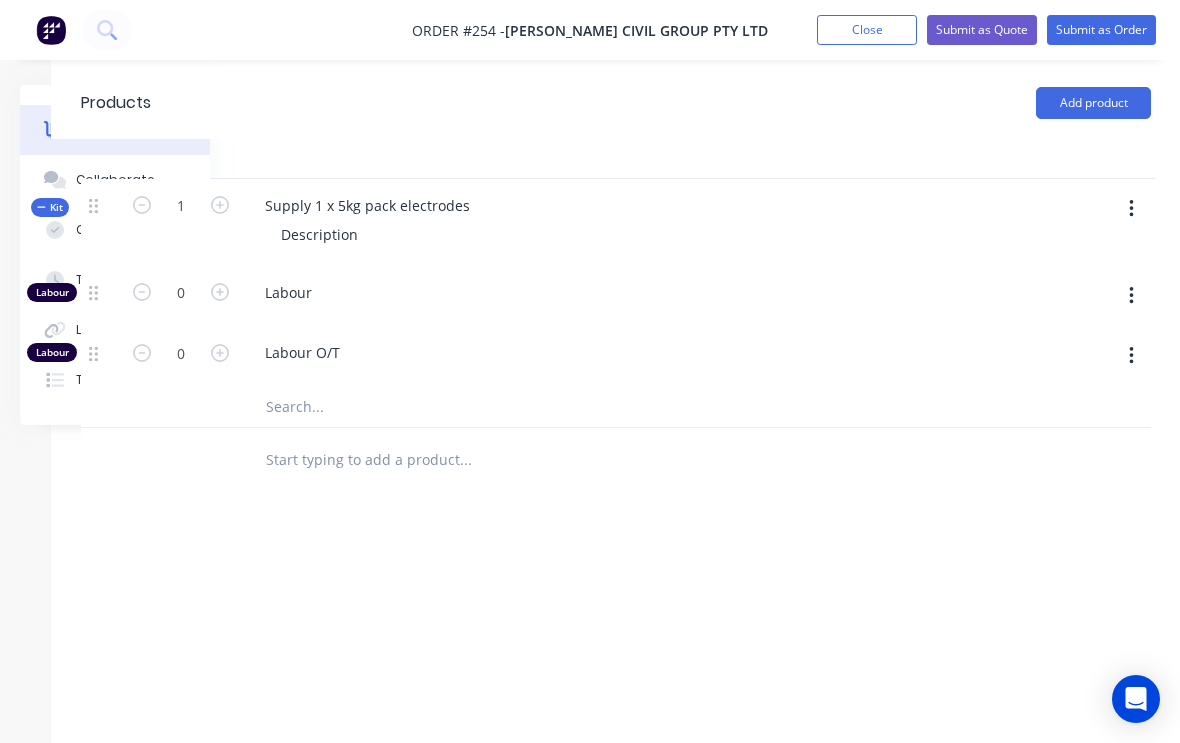 scroll, scrollTop: 593, scrollLeft: 210, axis: both 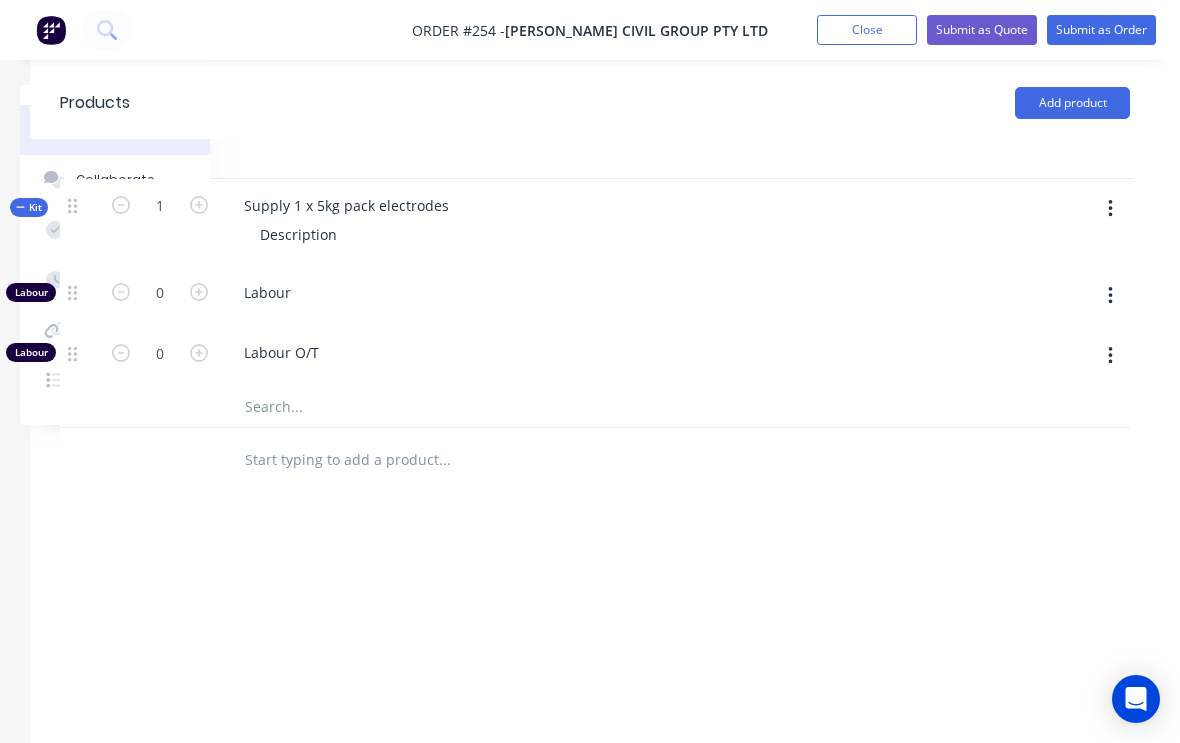 click at bounding box center (1110, 209) 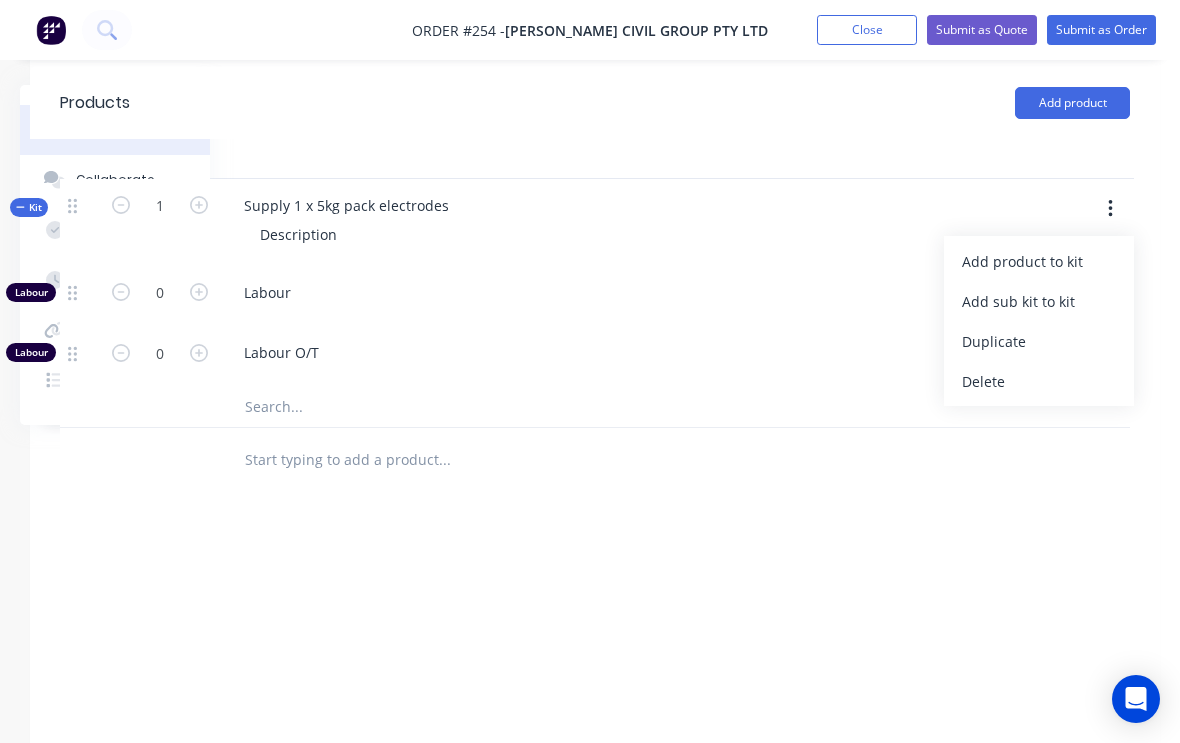 click on "Add product to kit" at bounding box center [1039, 261] 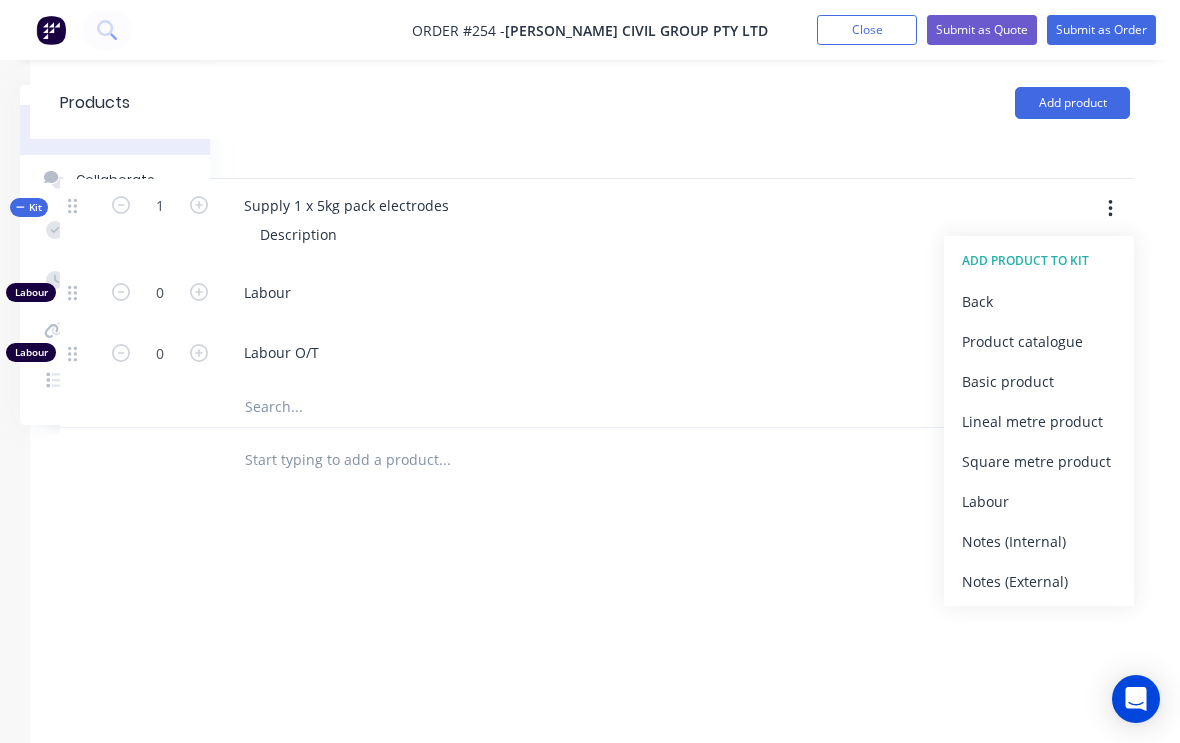 click on "Product catalogue" at bounding box center [1039, 341] 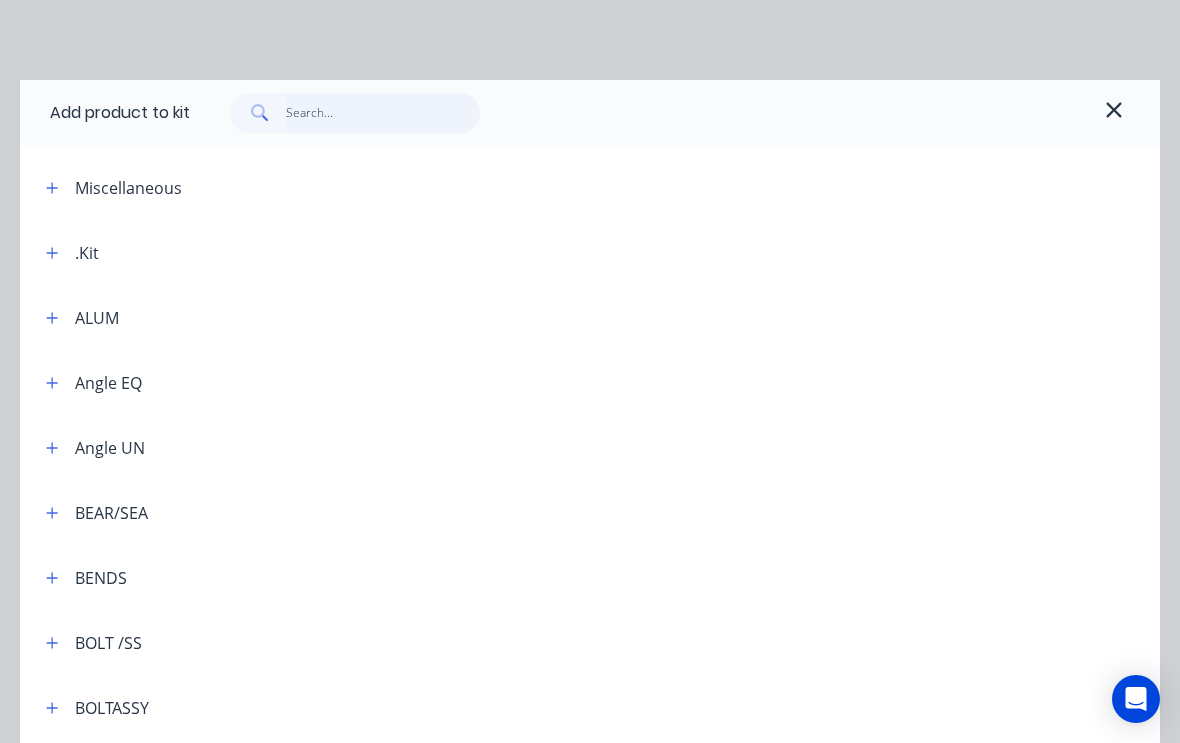 click at bounding box center (383, 113) 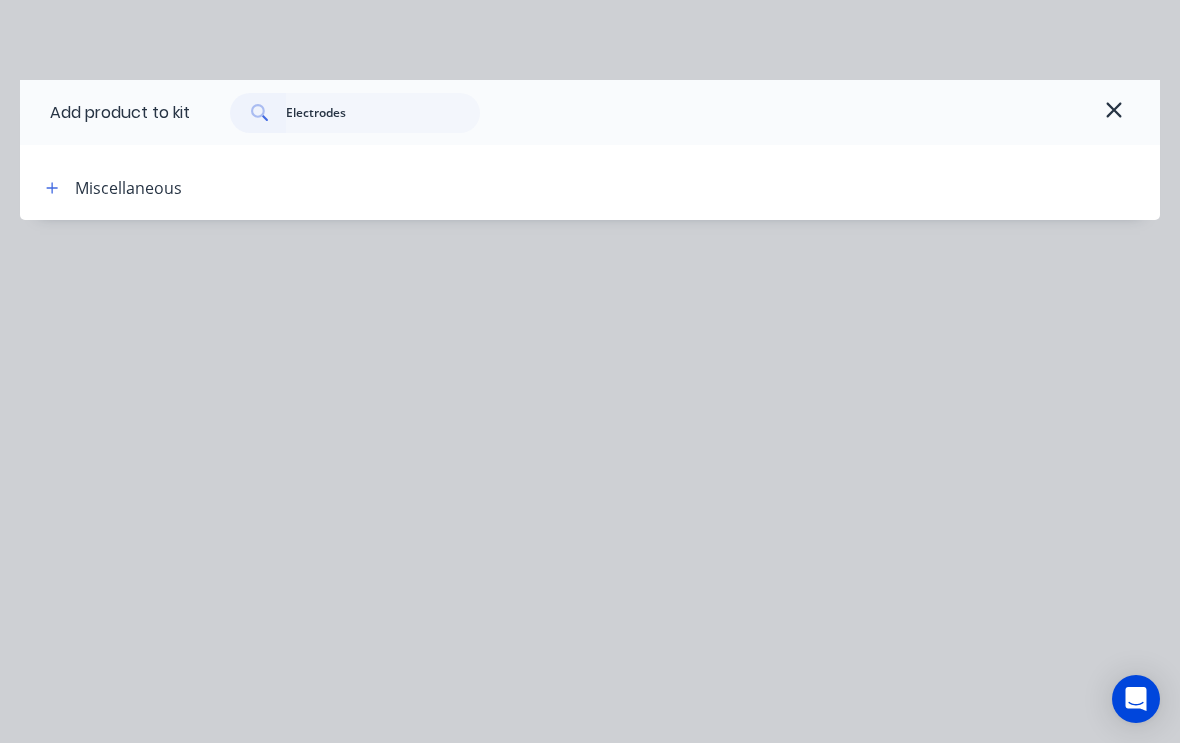 click on "Miscellaneous" at bounding box center (128, 188) 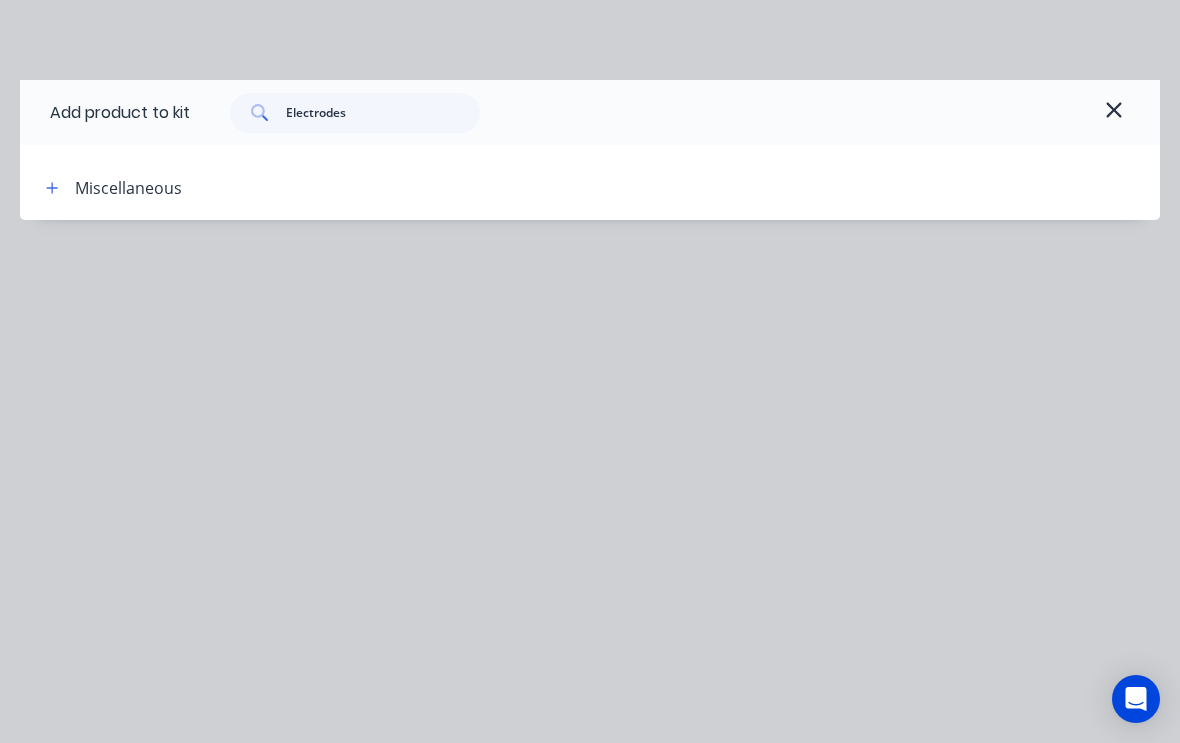 click on "Miscellaneous" at bounding box center [128, 188] 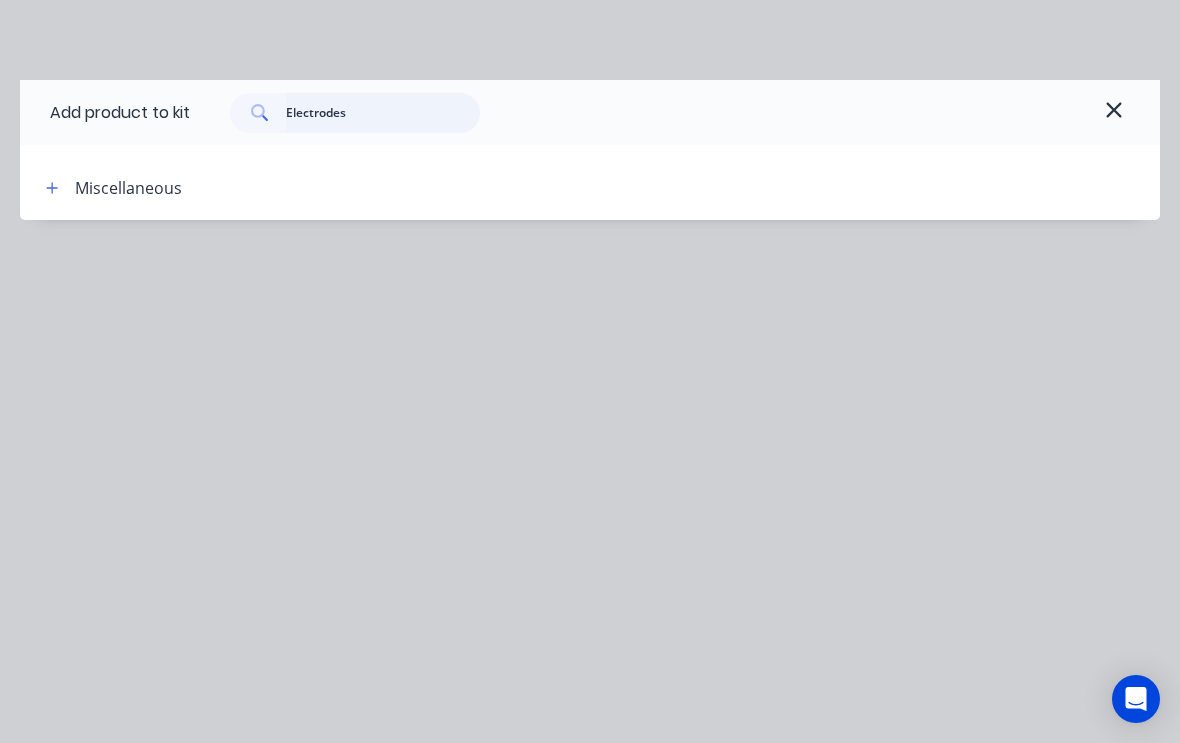 click on "Electrodes" at bounding box center (383, 113) 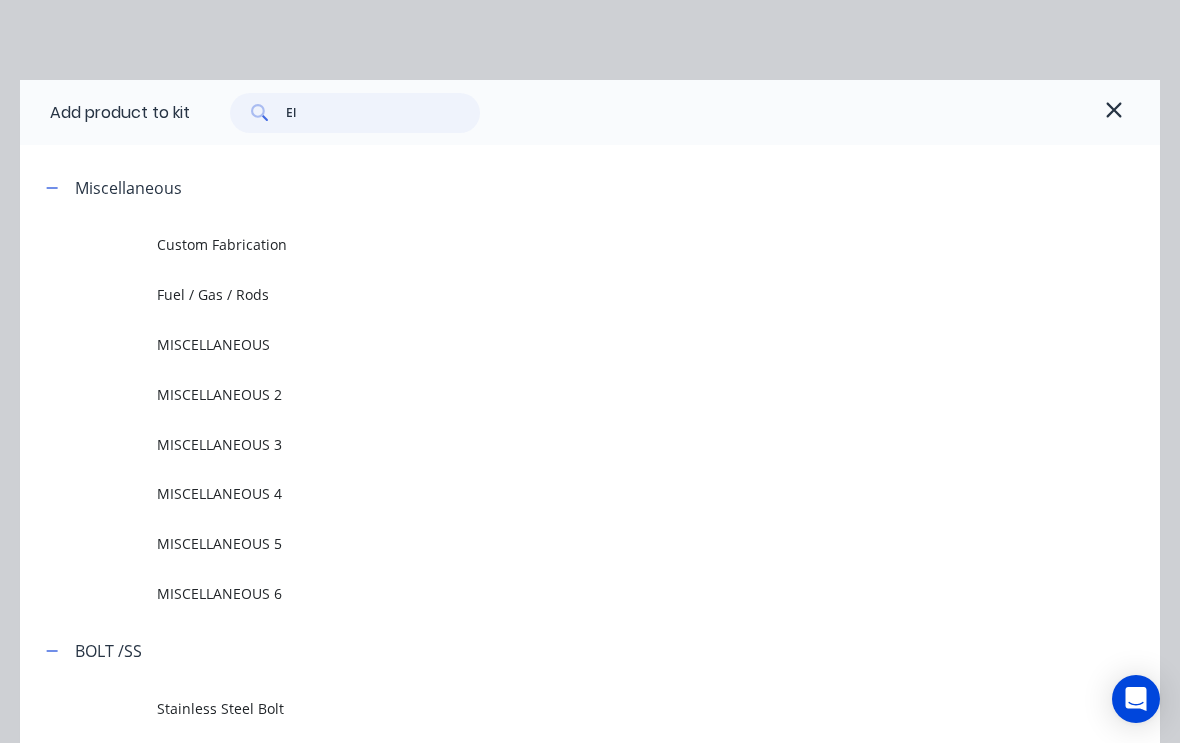 type on "E" 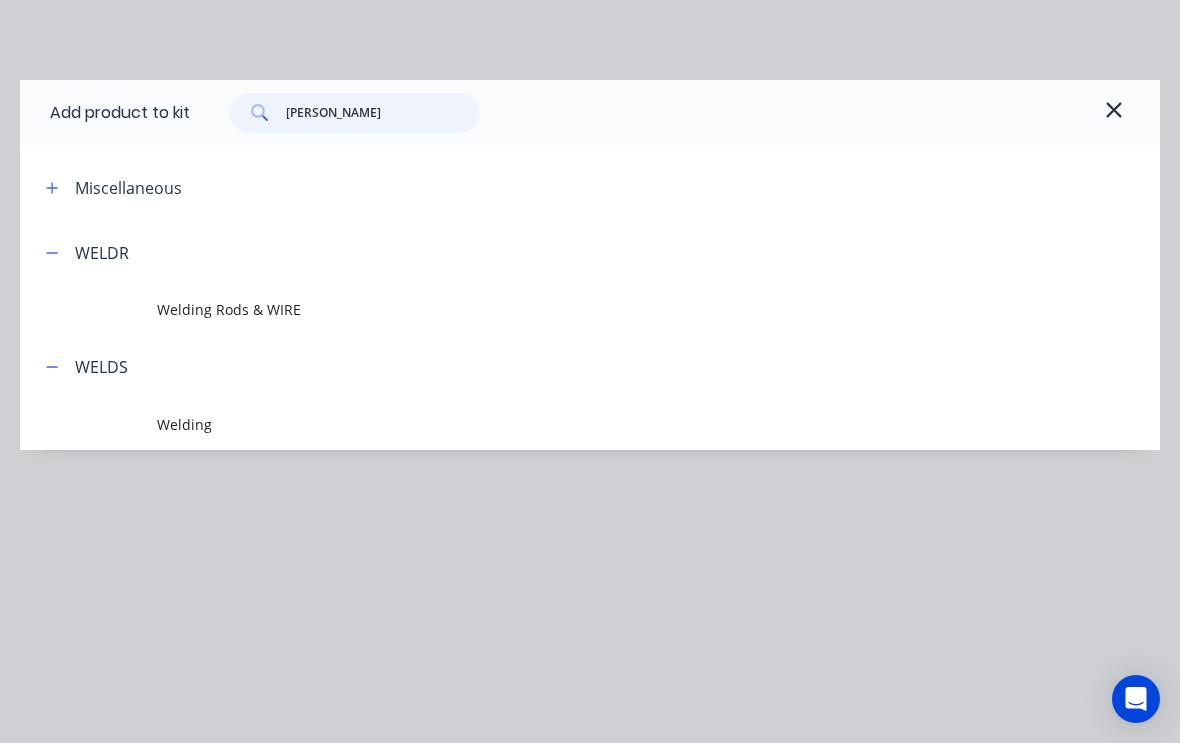 type on "Welding" 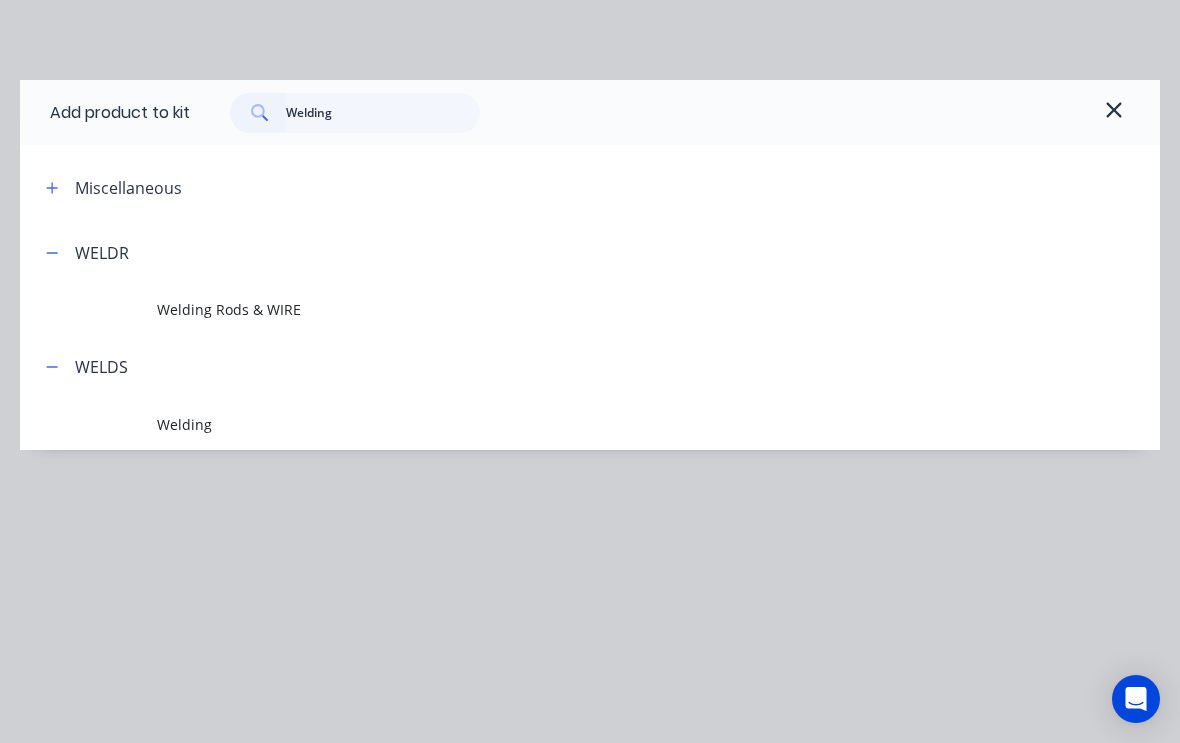 click on "Welding Rods & WIRE" at bounding box center (558, 309) 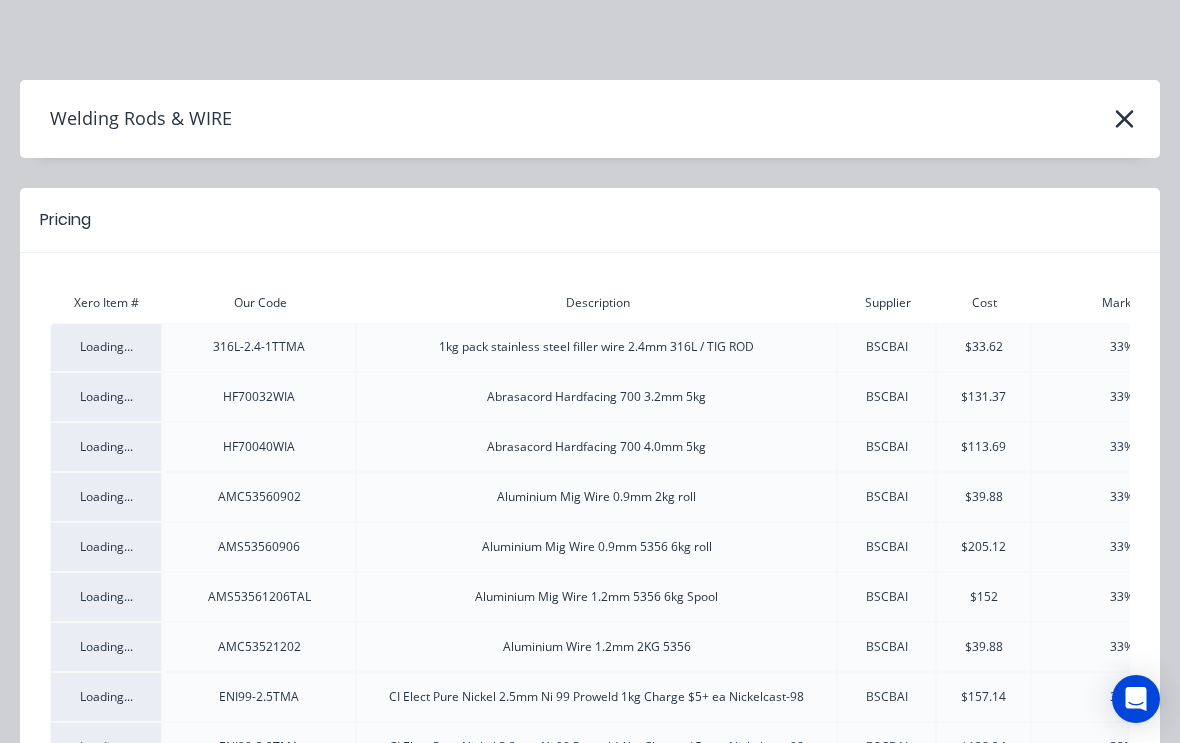 click on "33%" at bounding box center [1122, 447] 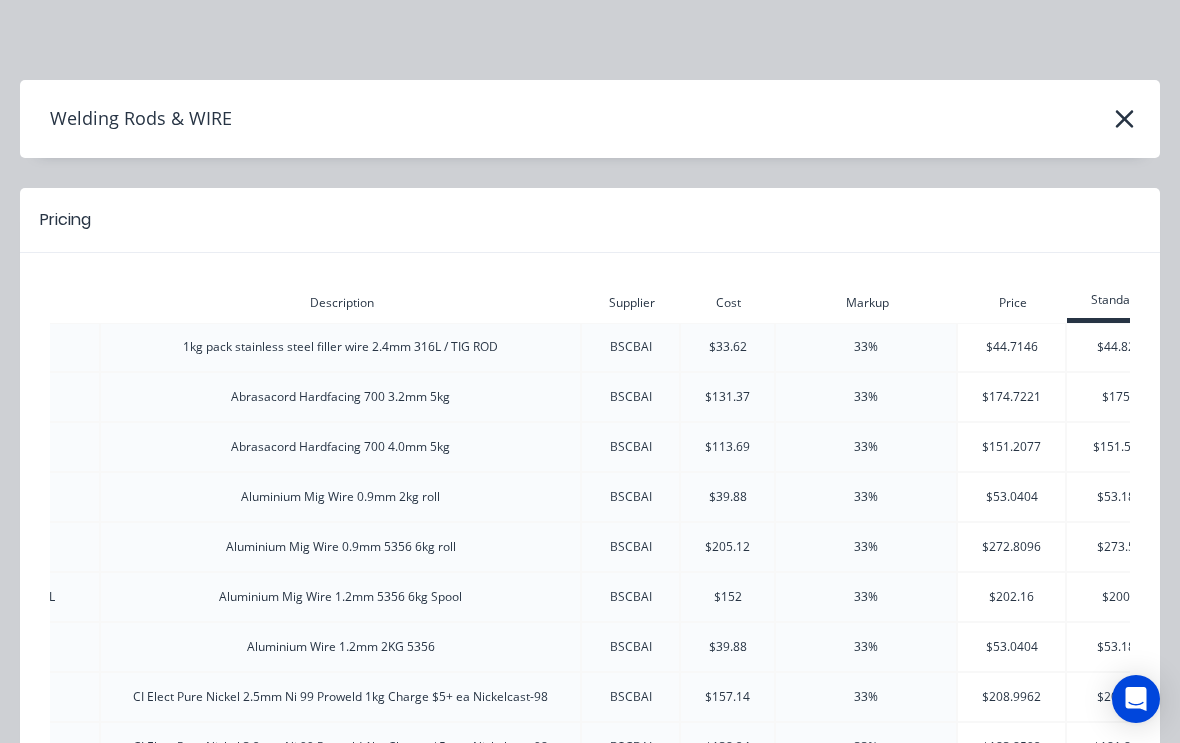 scroll, scrollTop: 0, scrollLeft: 255, axis: horizontal 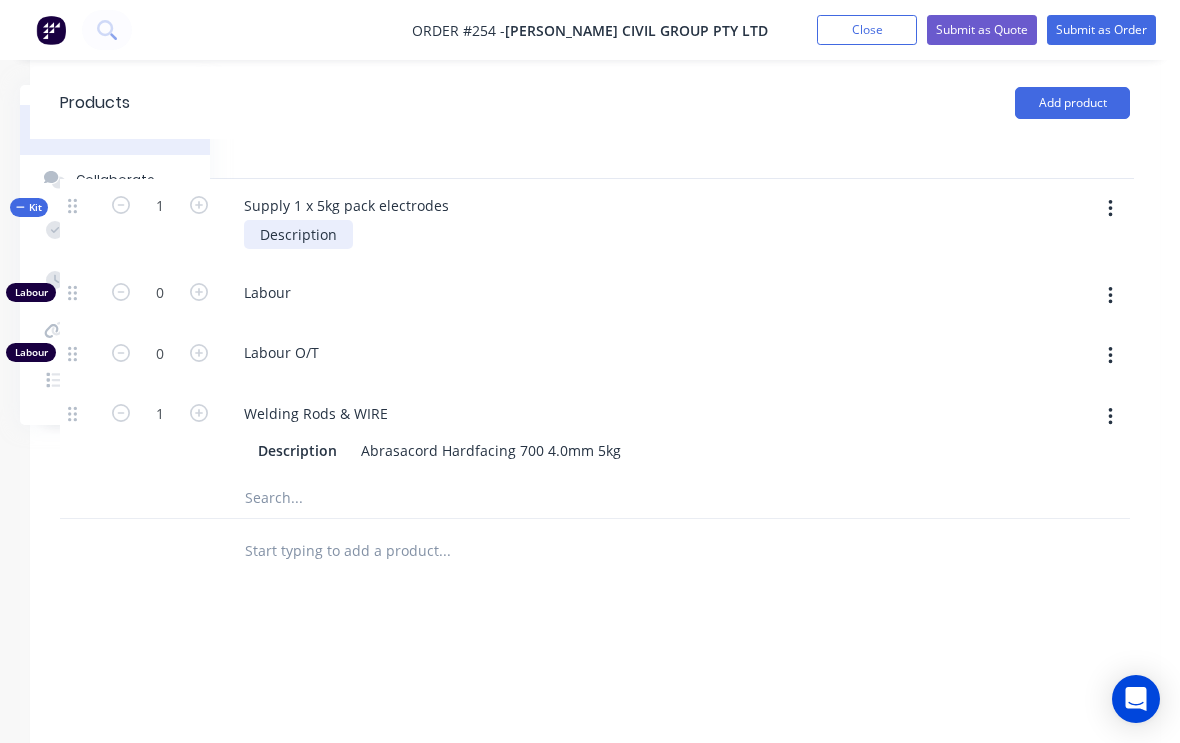click on "Description" at bounding box center [298, 234] 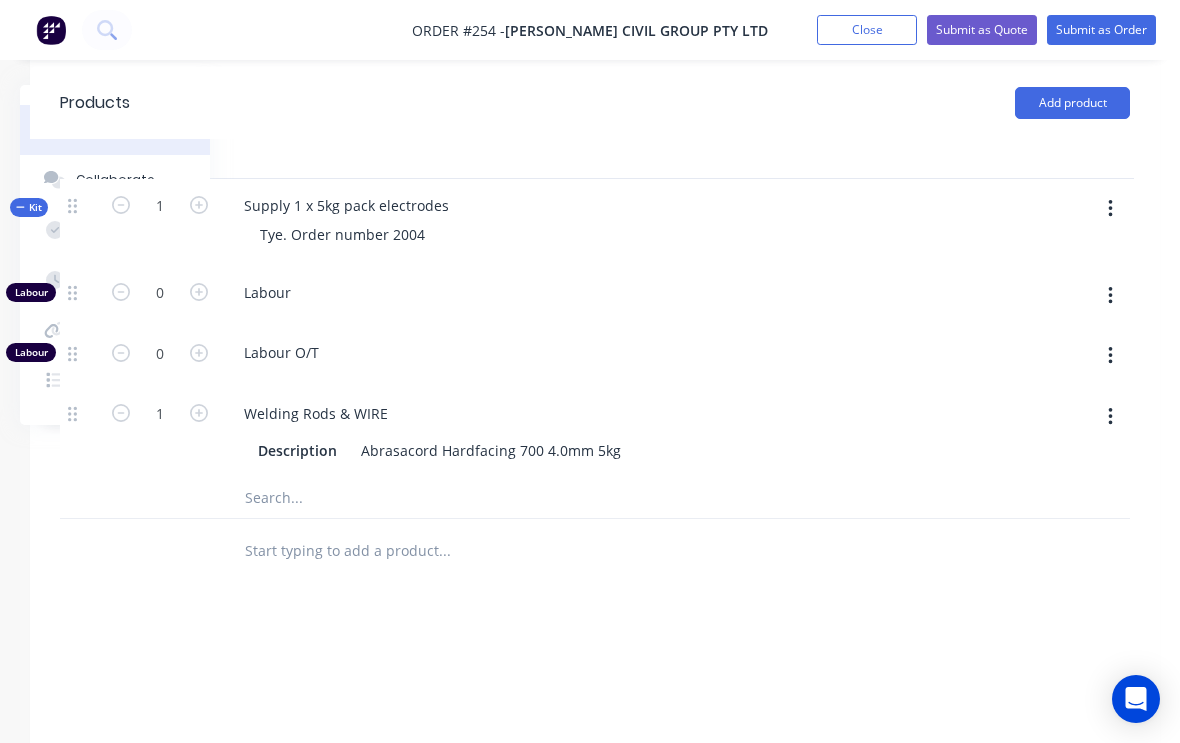 click on "Submit as Order" at bounding box center (1101, 30) 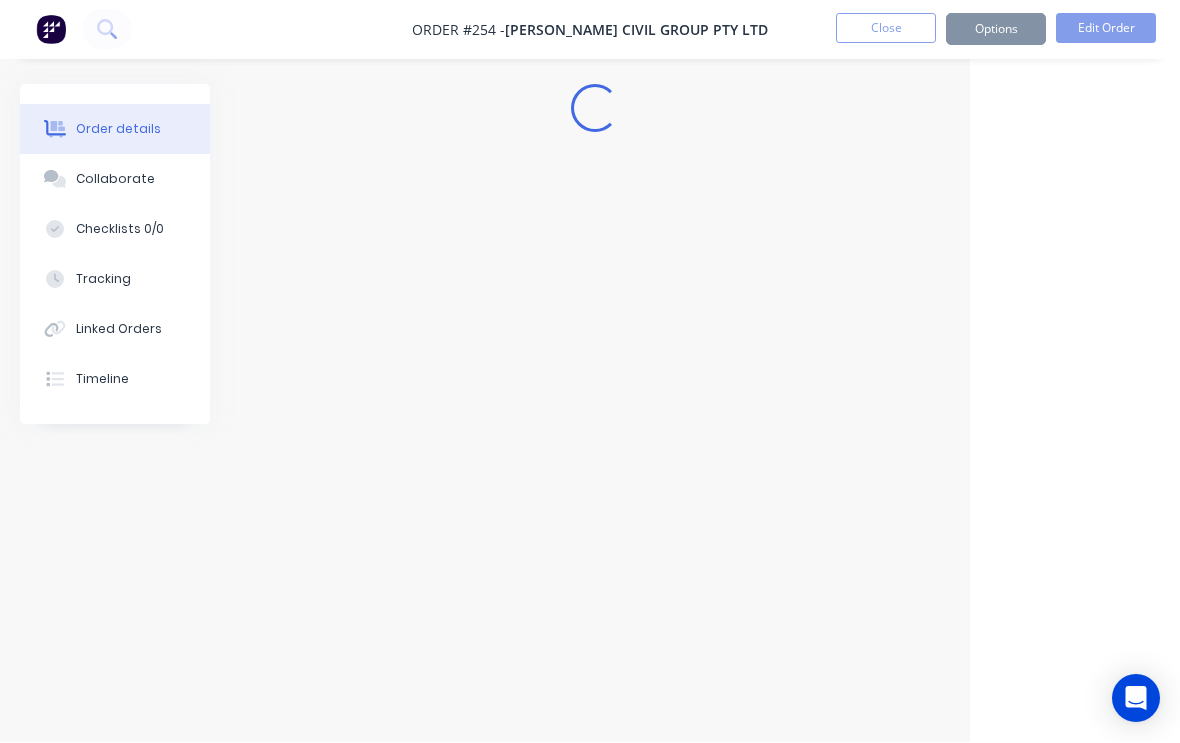 scroll, scrollTop: 1, scrollLeft: 210, axis: both 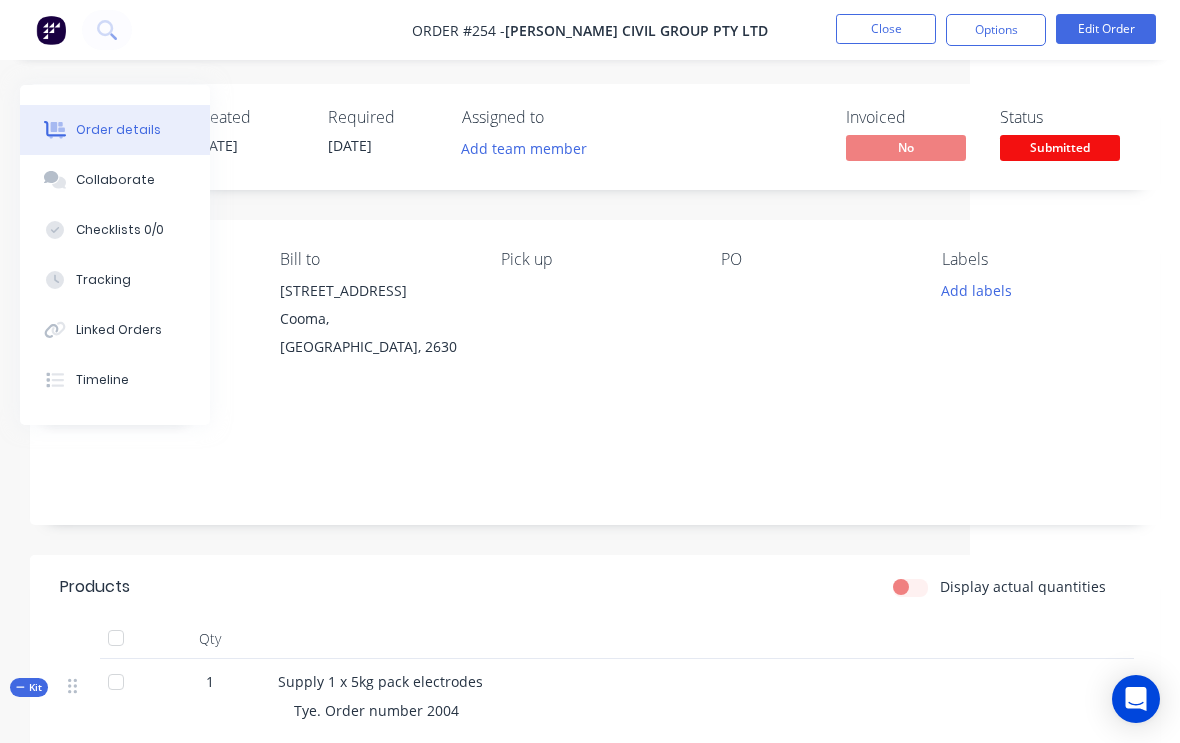click on "Close" at bounding box center [886, 29] 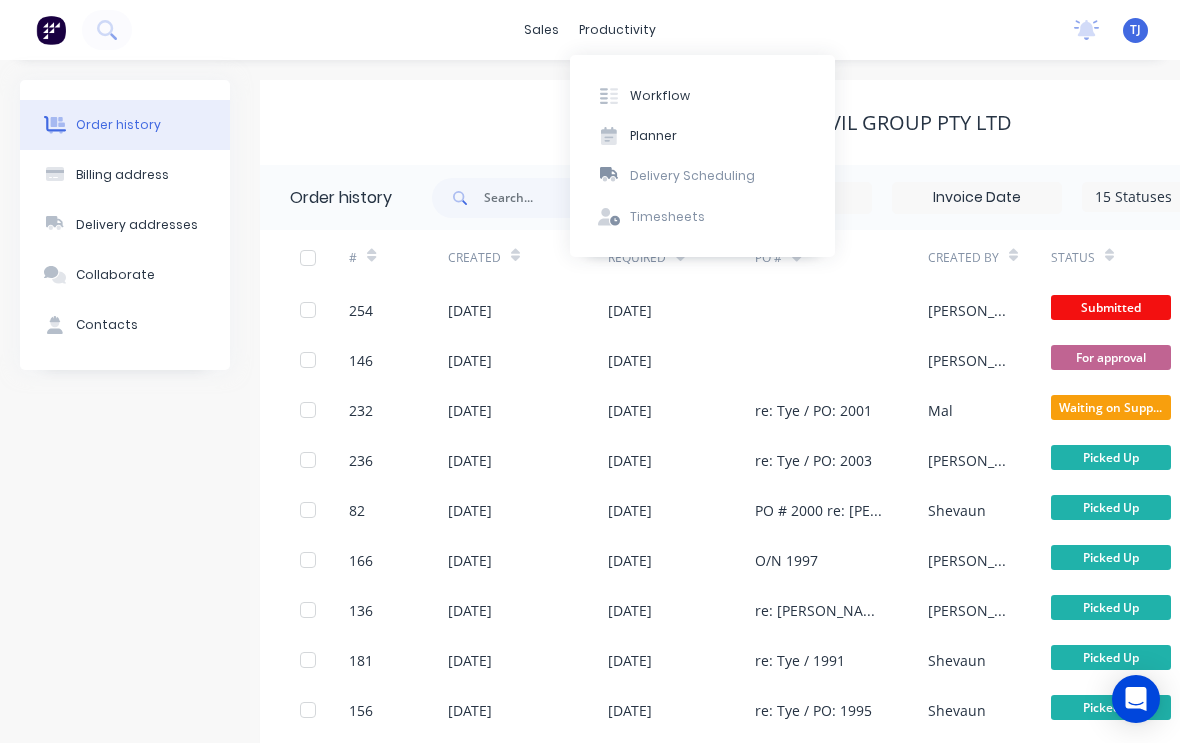 click on "Workflow" at bounding box center [702, 95] 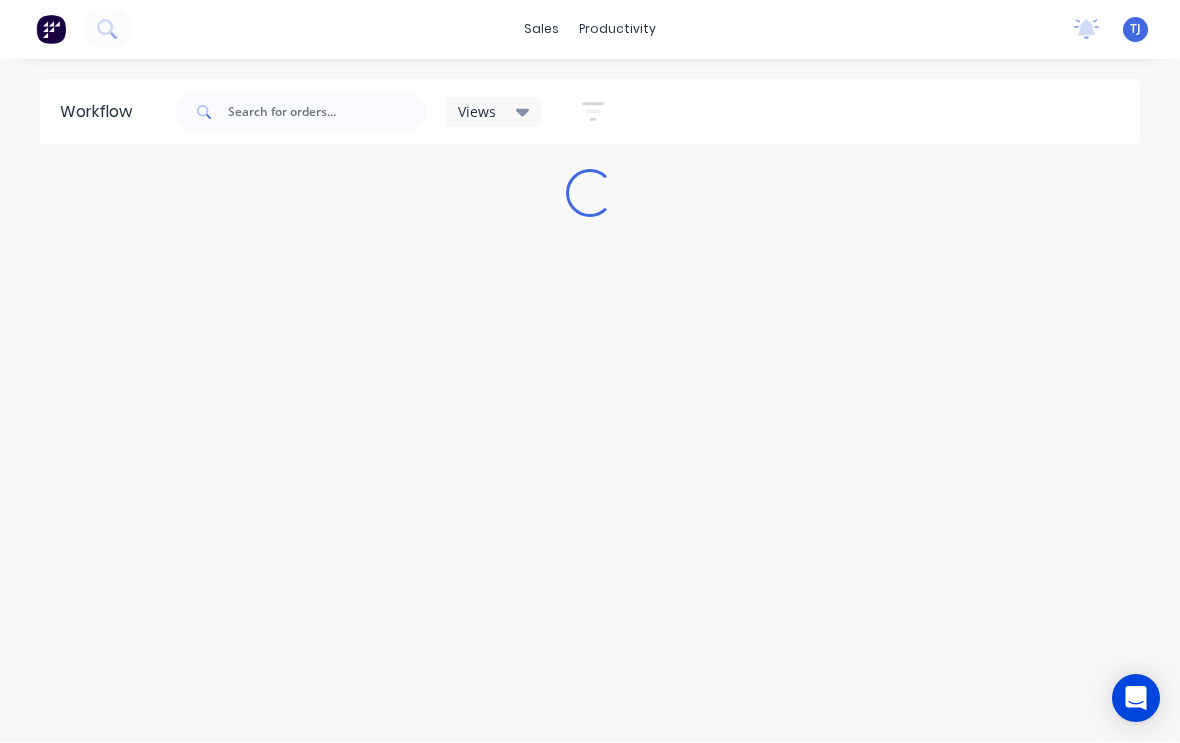 scroll, scrollTop: 1, scrollLeft: 0, axis: vertical 